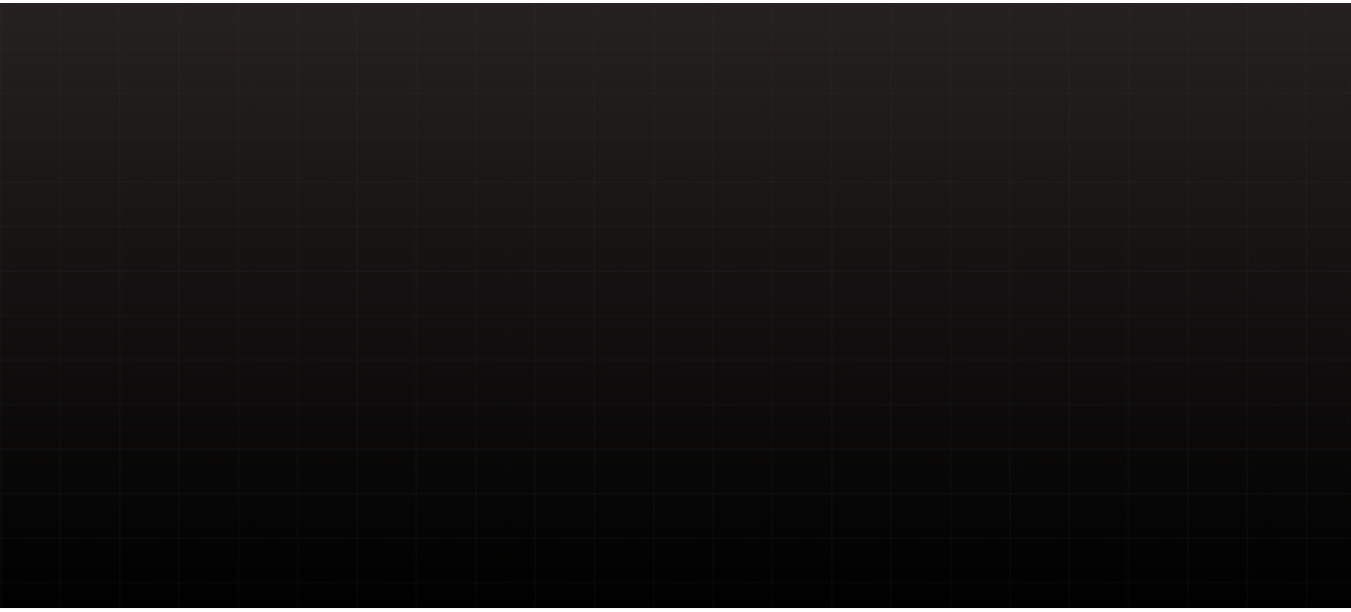 scroll, scrollTop: 0, scrollLeft: 0, axis: both 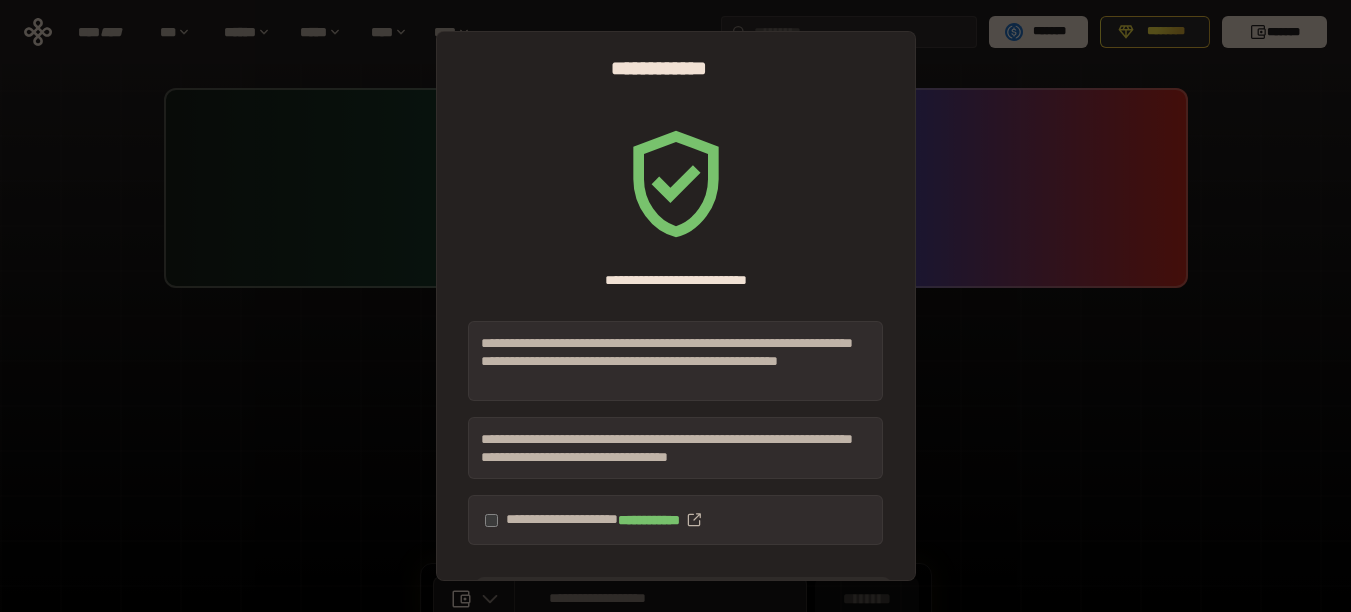 click 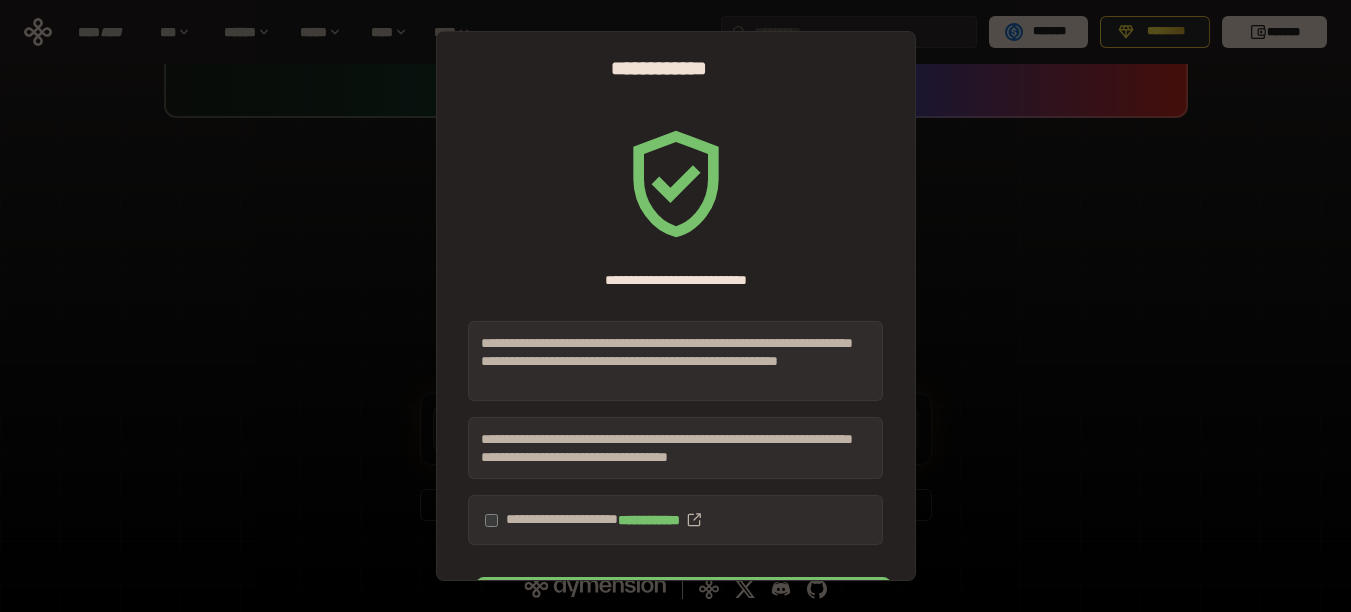 scroll, scrollTop: 171, scrollLeft: 0, axis: vertical 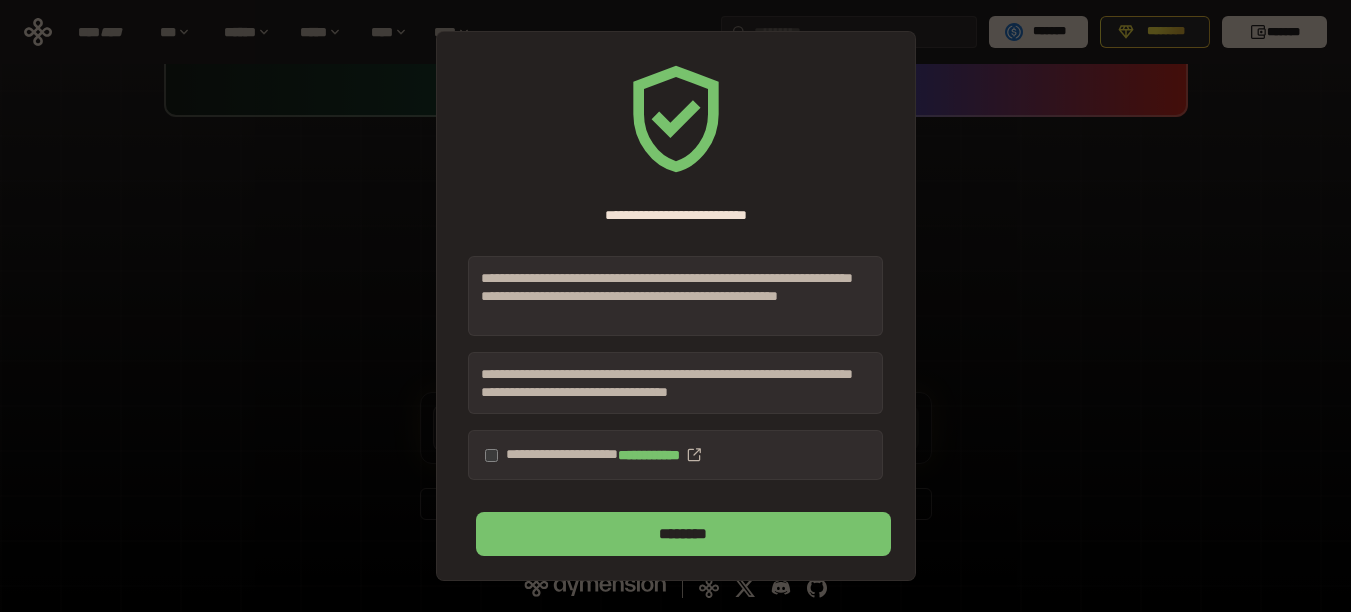 click on "********" at bounding box center [683, 534] 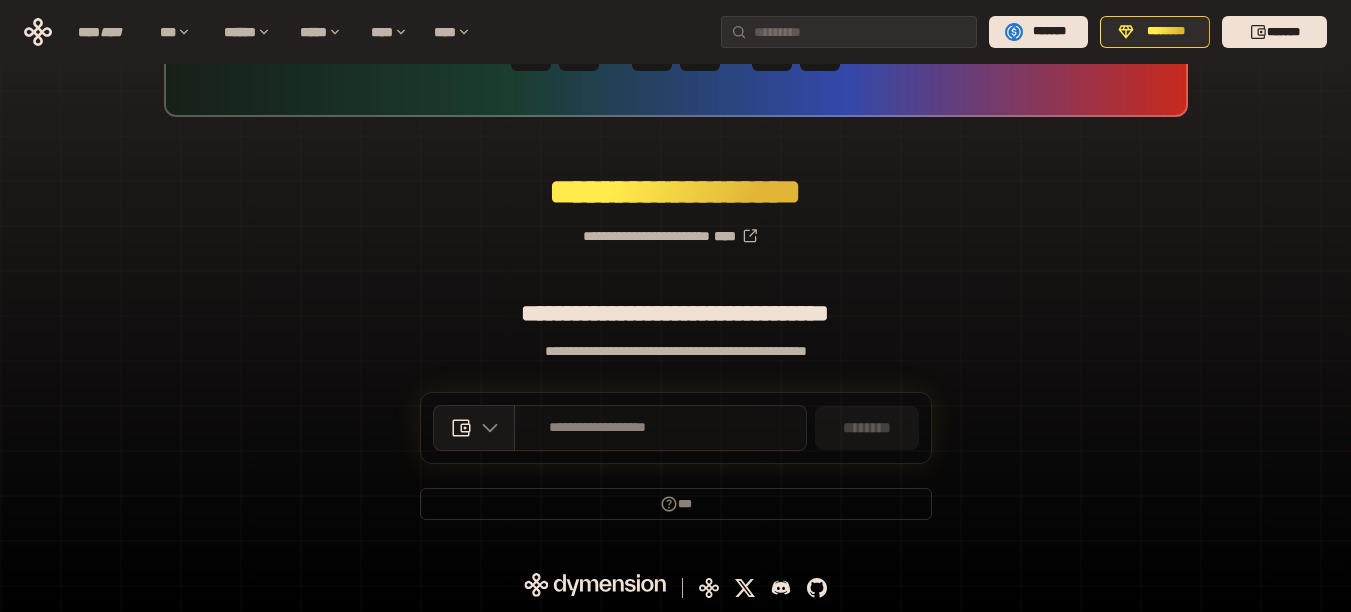 click on "**********" at bounding box center [598, 428] 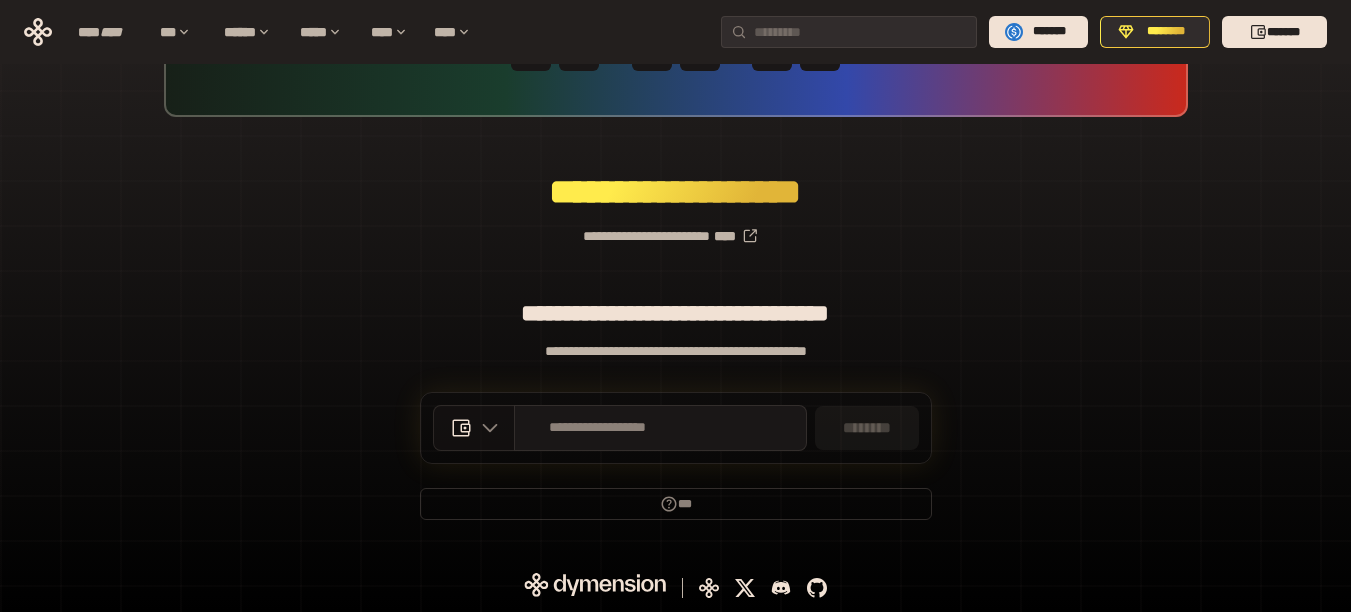 click at bounding box center [474, 428] 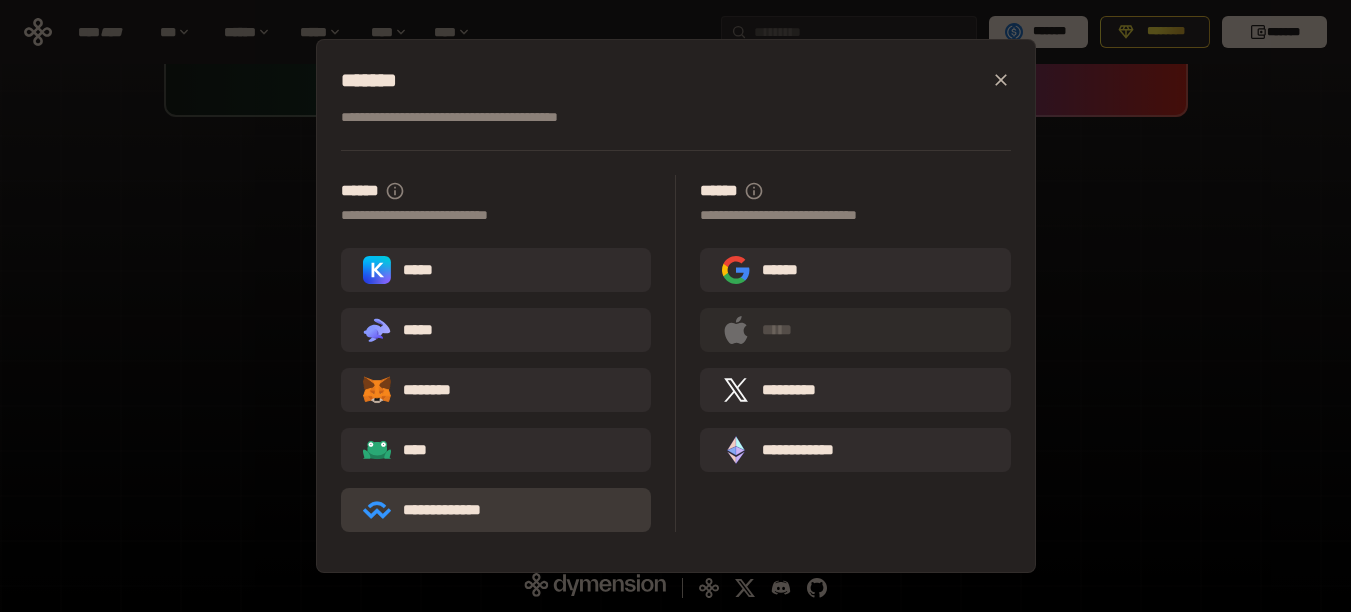 click on "**********" at bounding box center (436, 510) 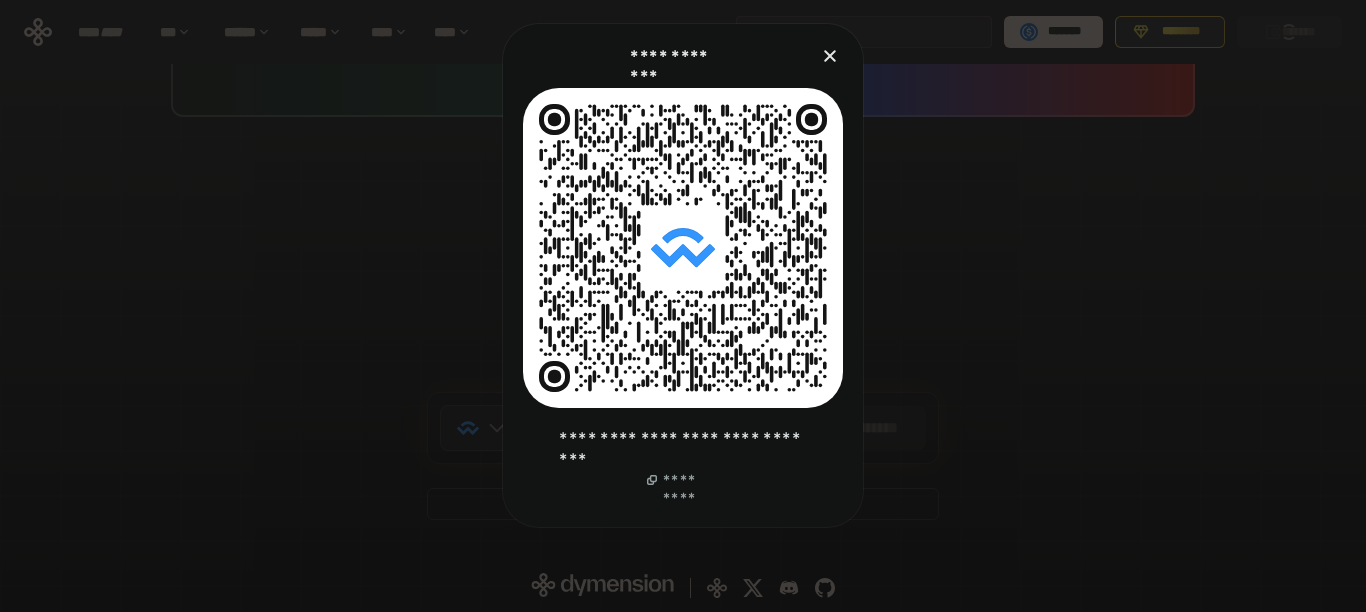 click 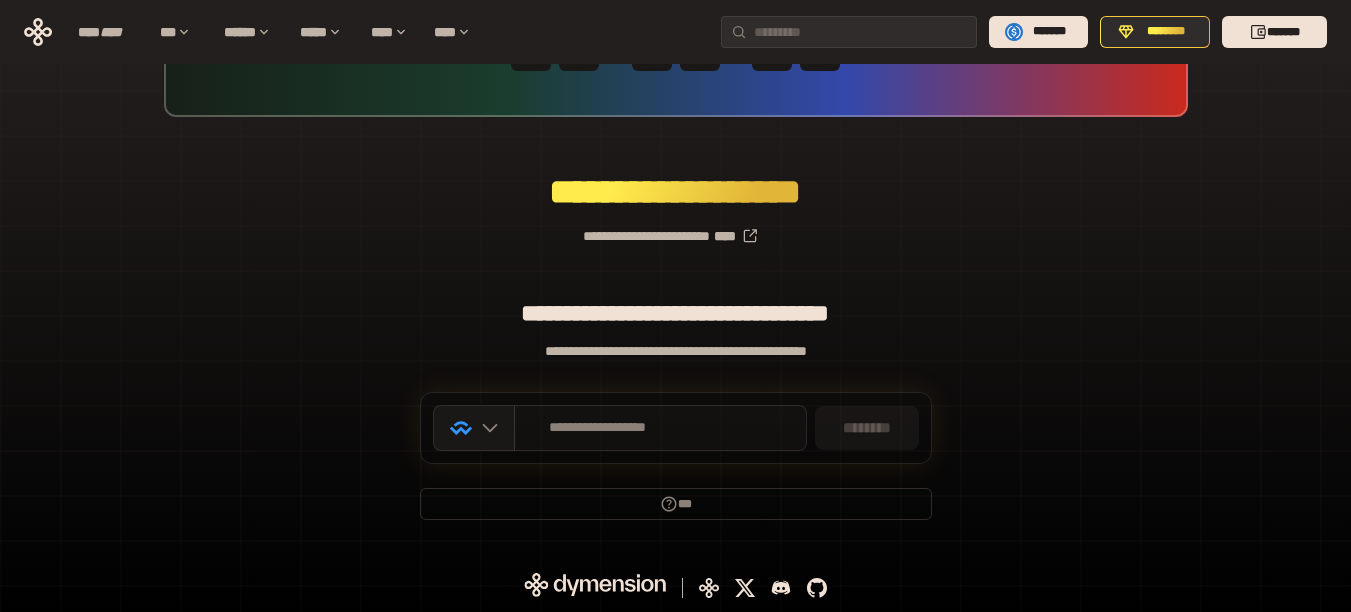 click on "**********" at bounding box center [598, 428] 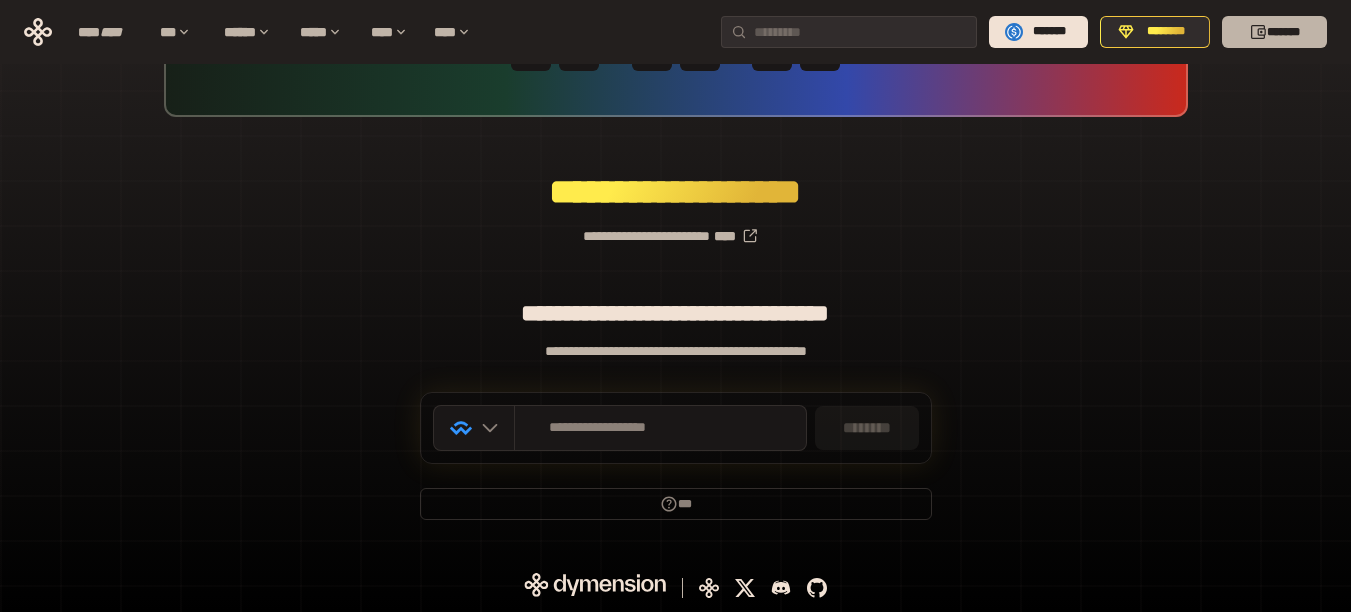 click on "*******" at bounding box center (1274, 32) 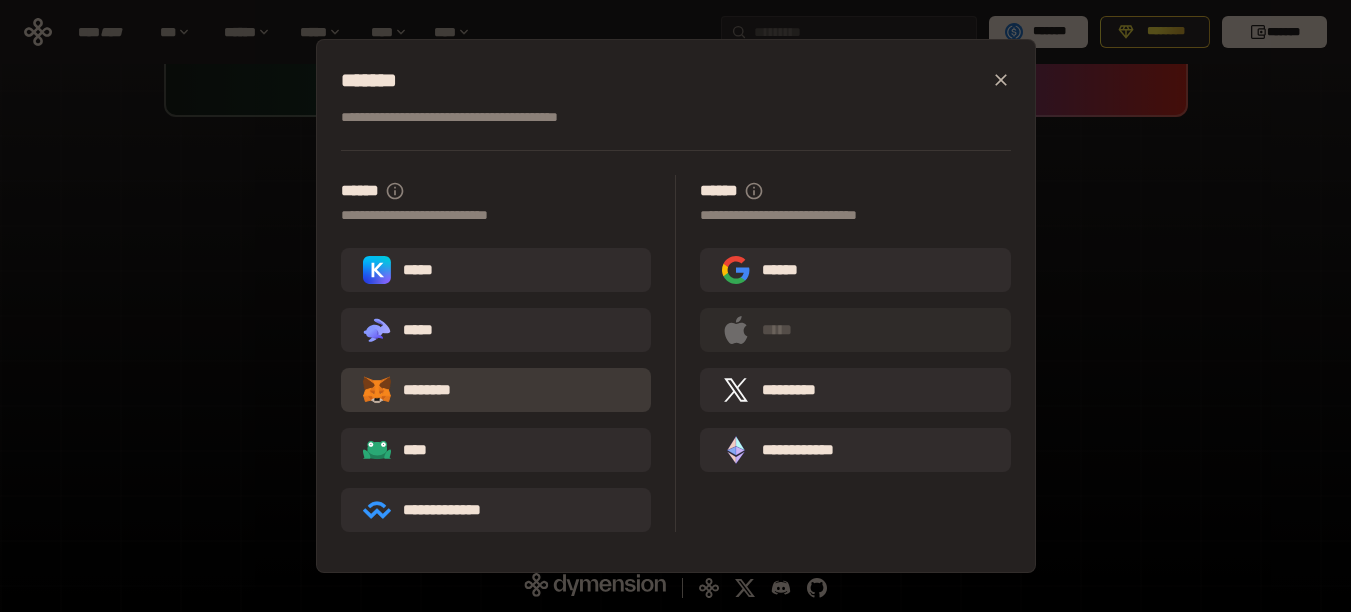 click on "********" at bounding box center [421, 390] 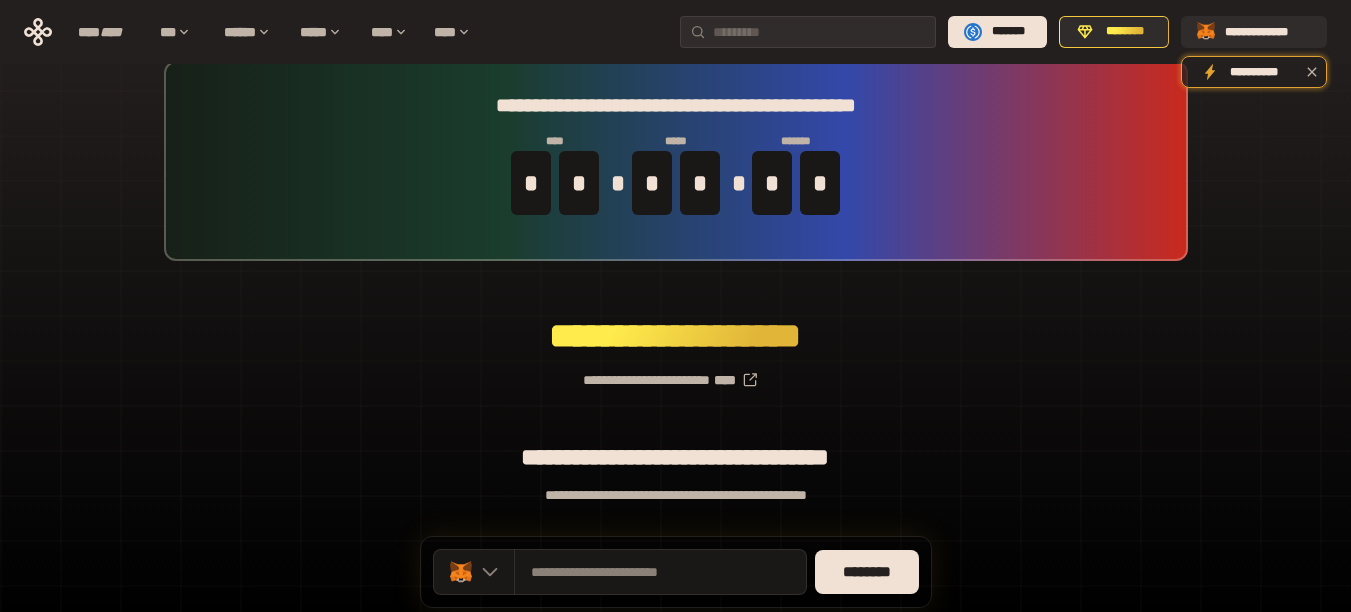 scroll, scrollTop: 0, scrollLeft: 0, axis: both 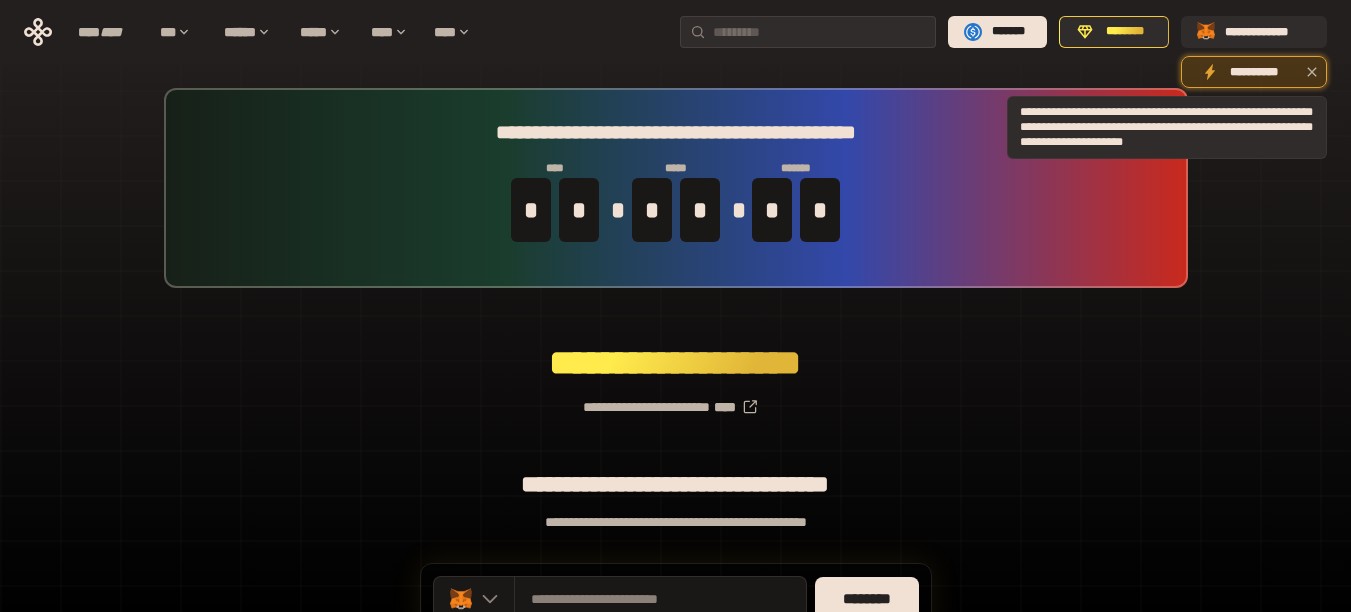 click on "**********" at bounding box center (1254, 72) 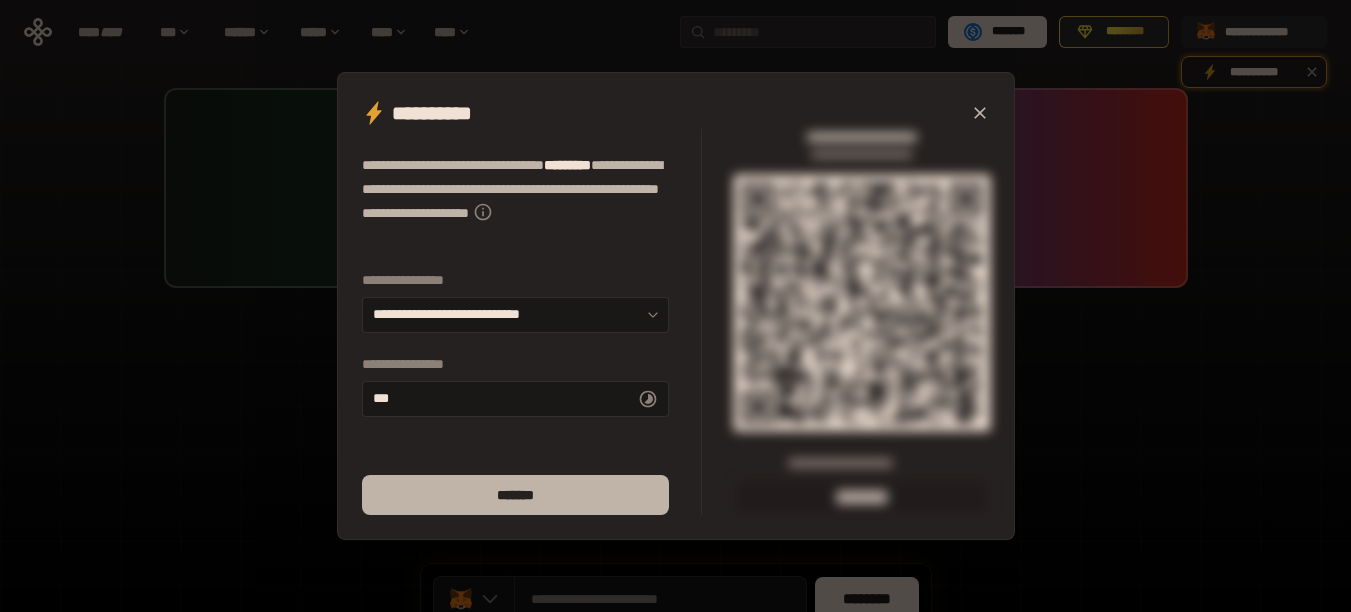 click on "*******" at bounding box center (515, 495) 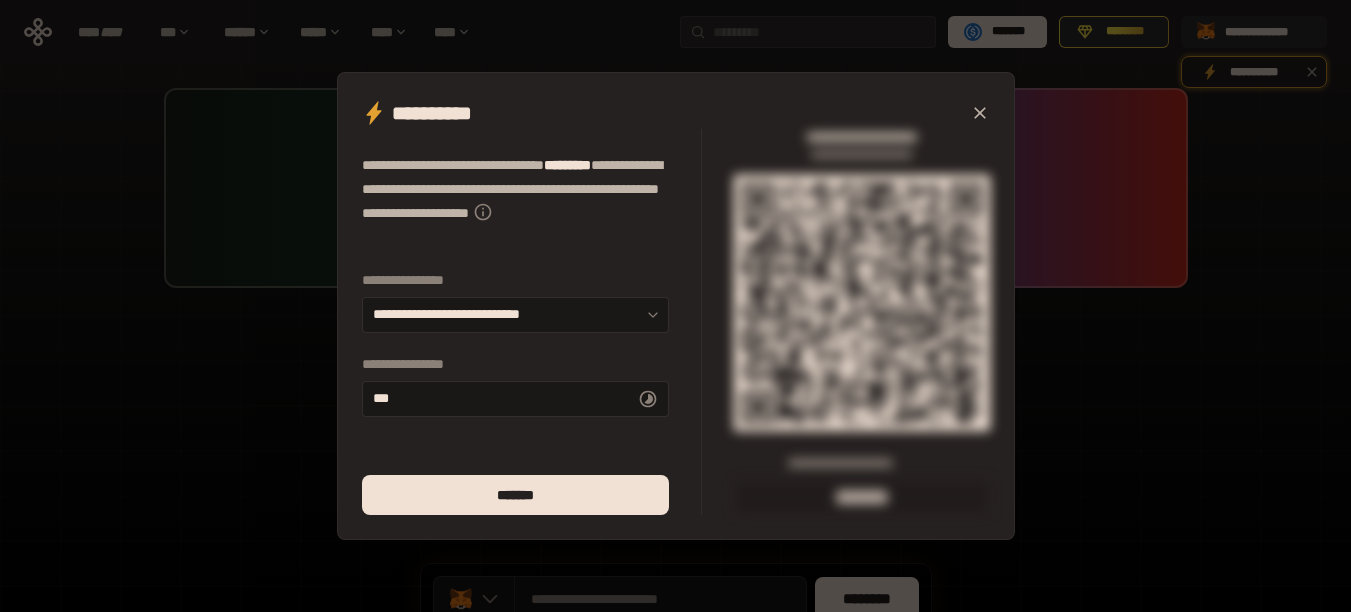click 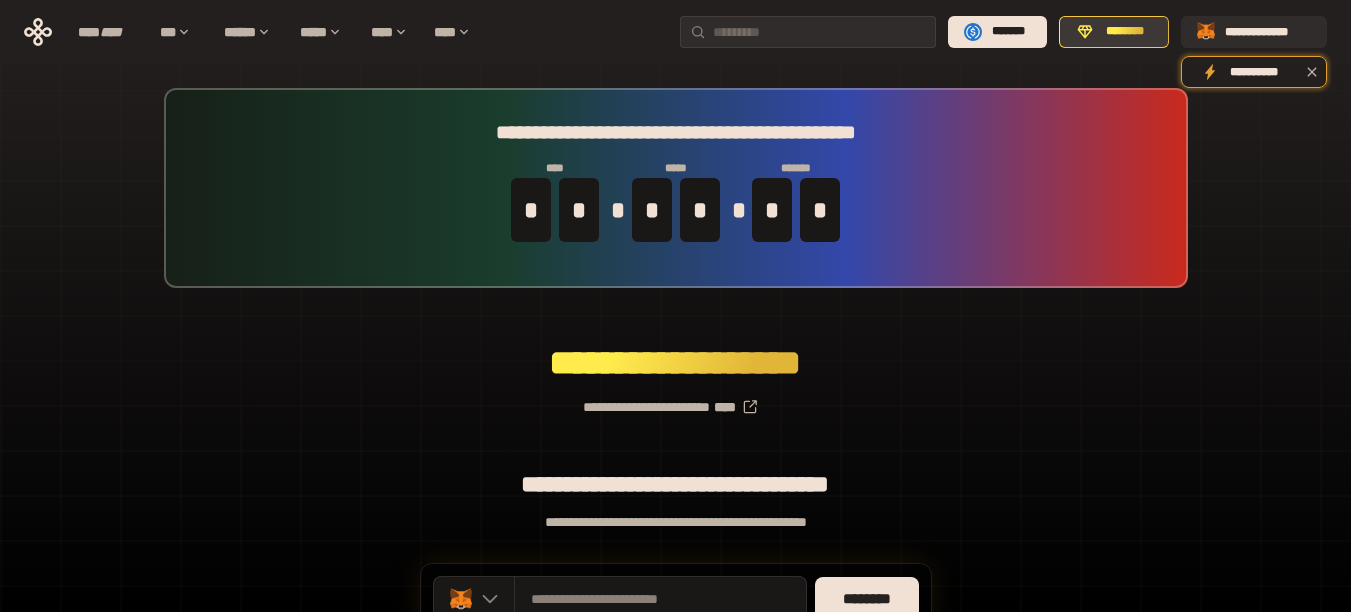 click on "********" at bounding box center [1125, 32] 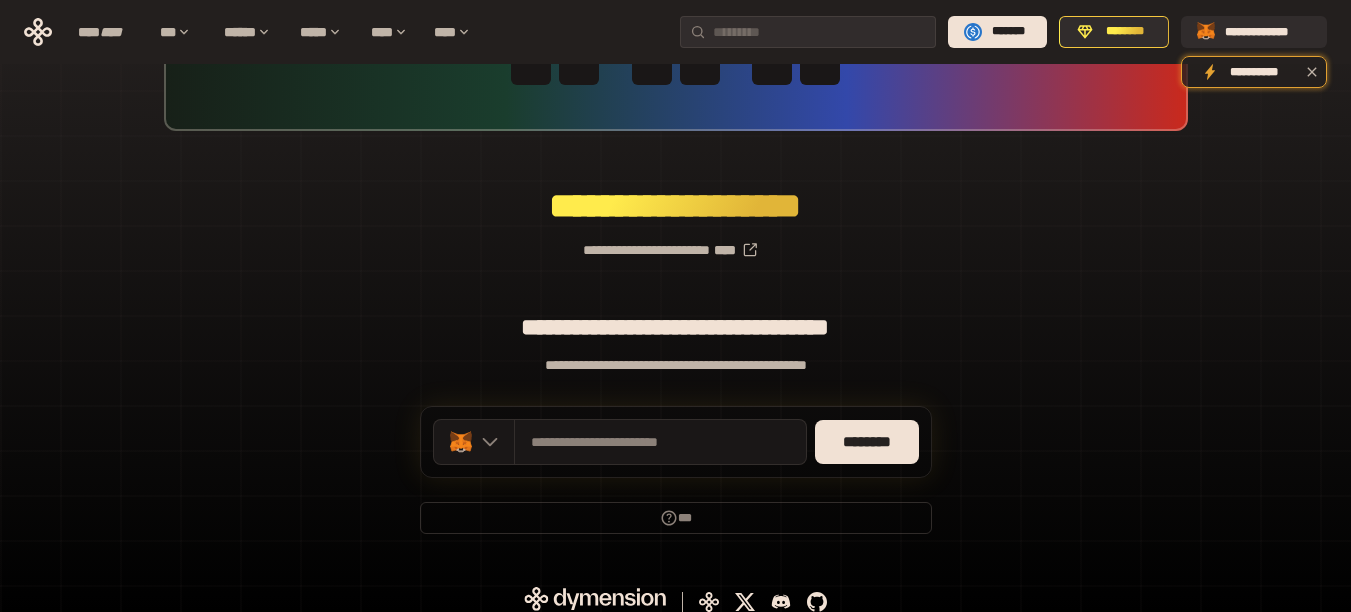 scroll, scrollTop: 171, scrollLeft: 0, axis: vertical 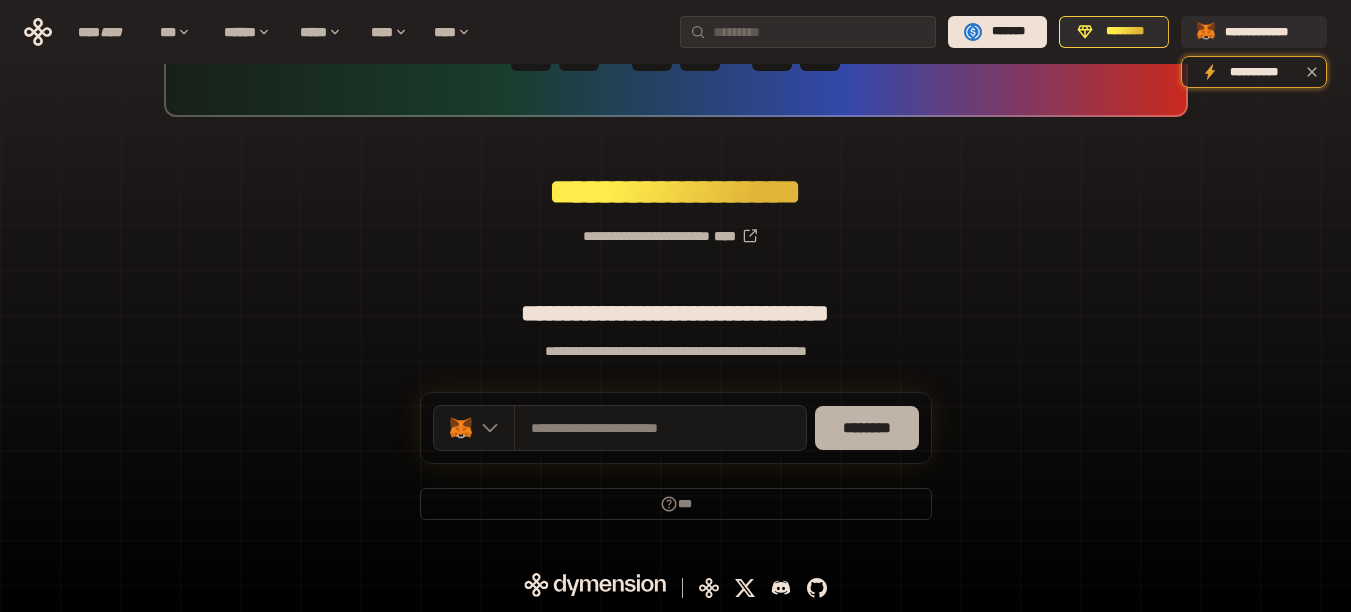 click on "********" at bounding box center [867, 428] 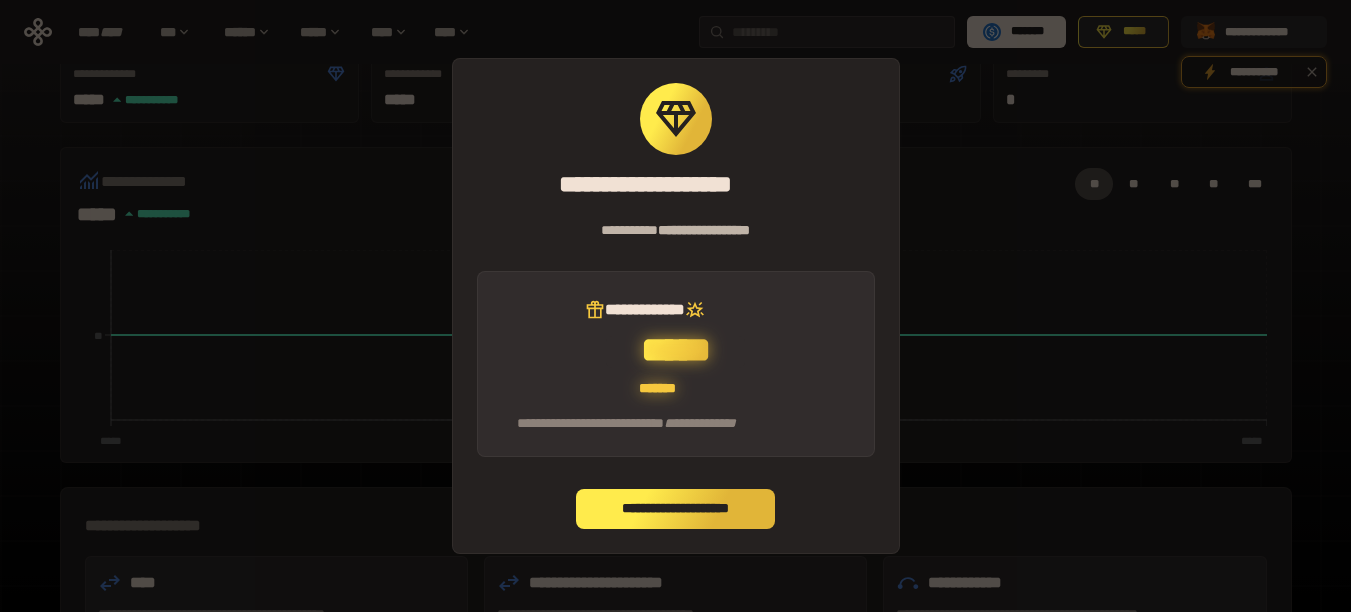 click on "**********" at bounding box center [676, 509] 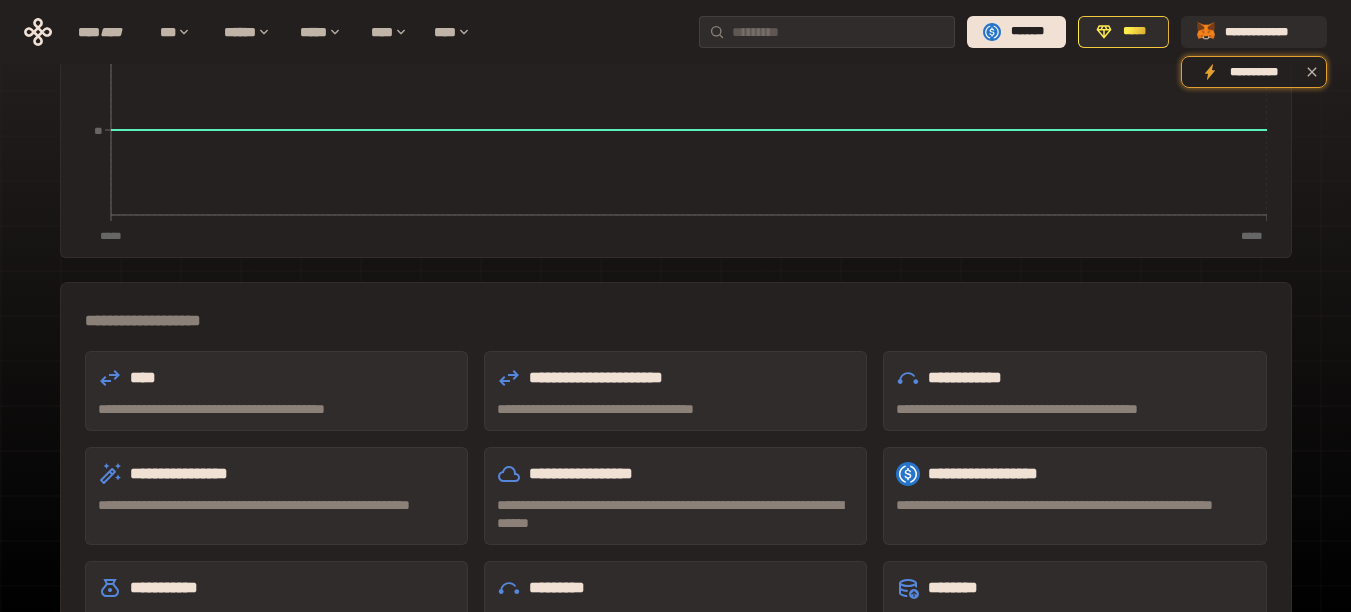 scroll, scrollTop: 600, scrollLeft: 0, axis: vertical 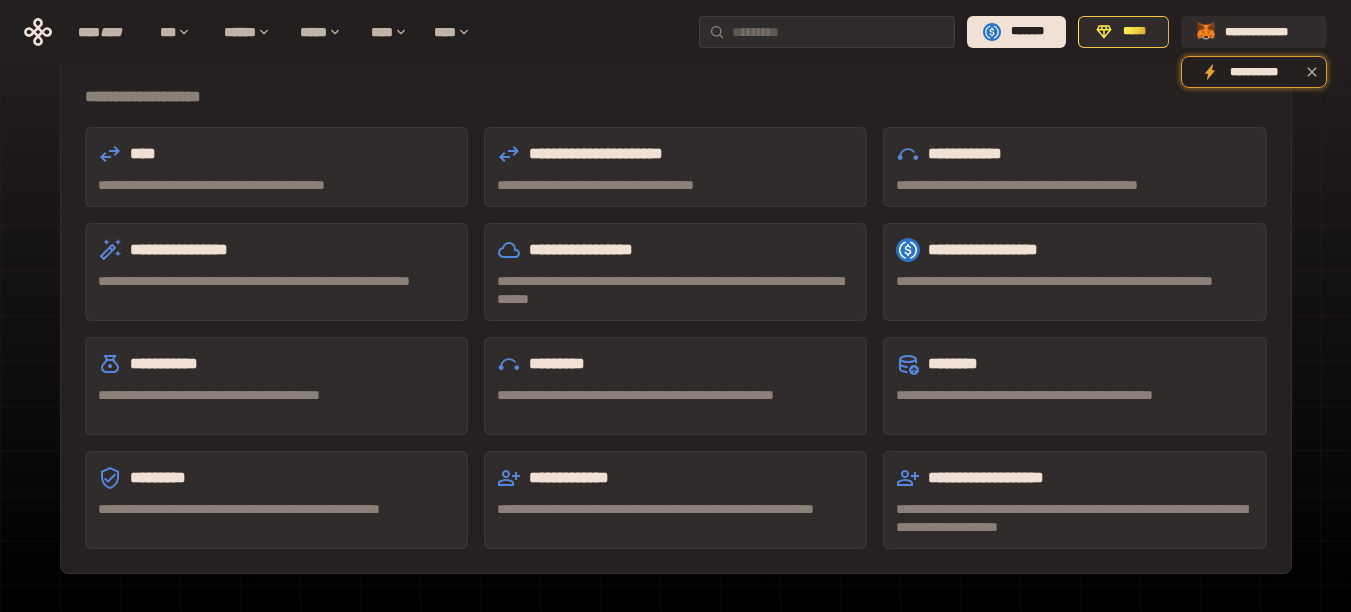 click 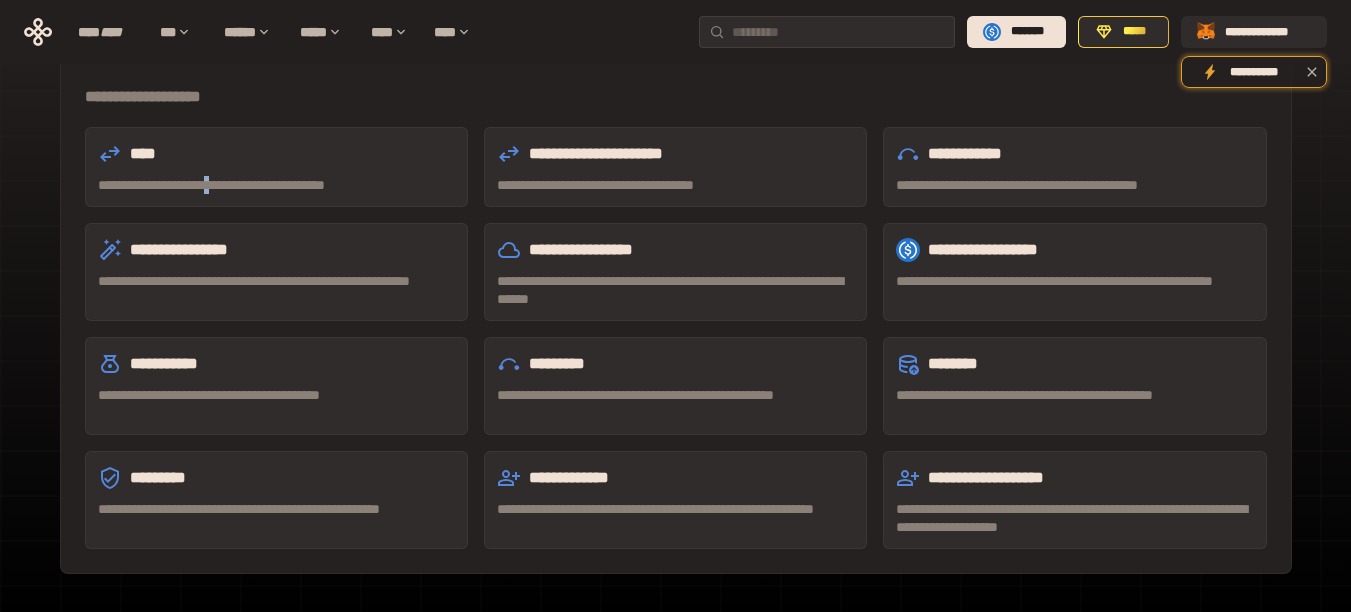 click on "**********" at bounding box center [276, 185] 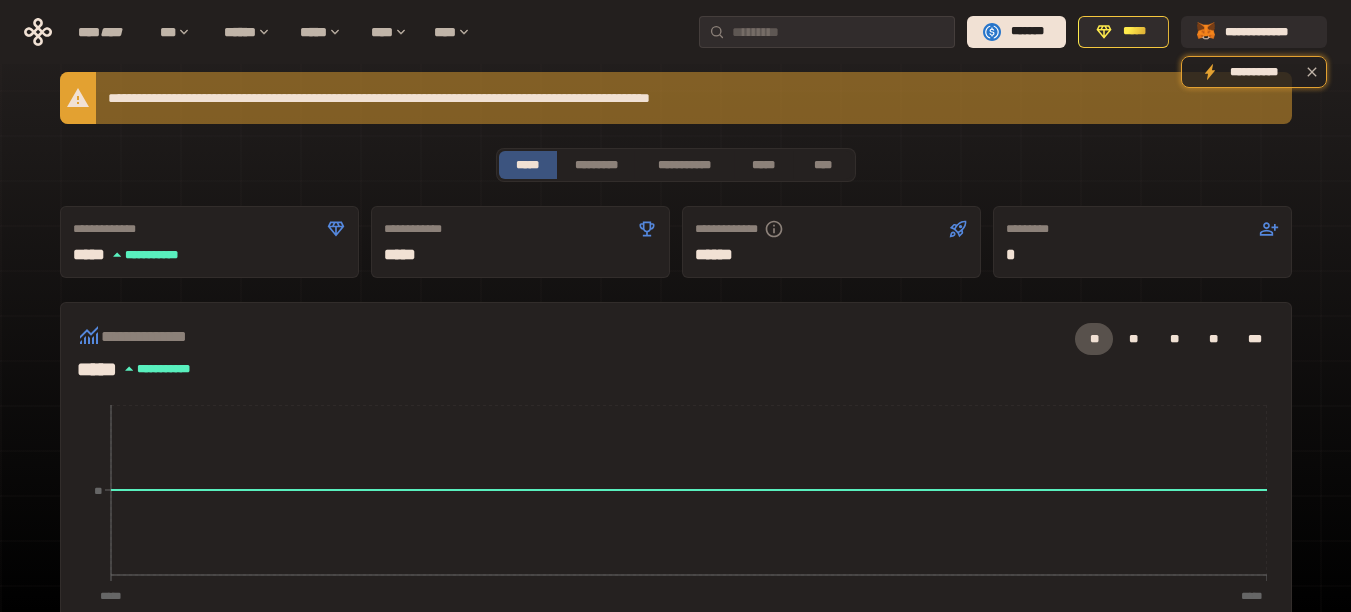 scroll, scrollTop: 0, scrollLeft: 0, axis: both 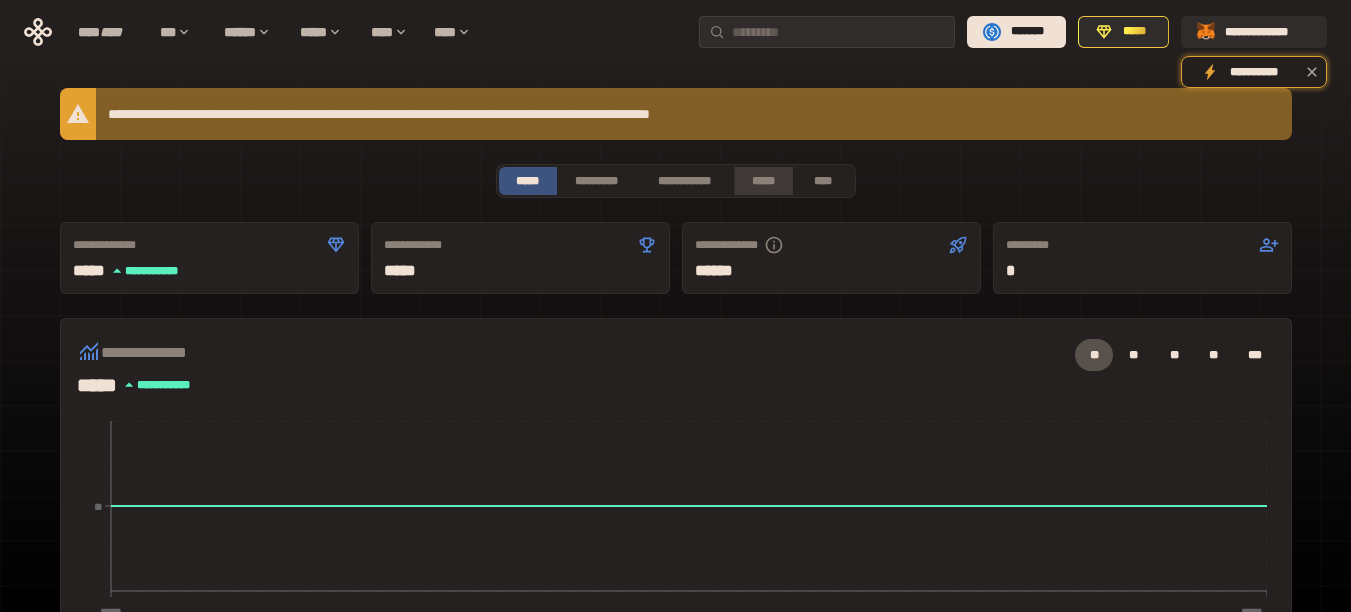 click on "*****" at bounding box center (763, 181) 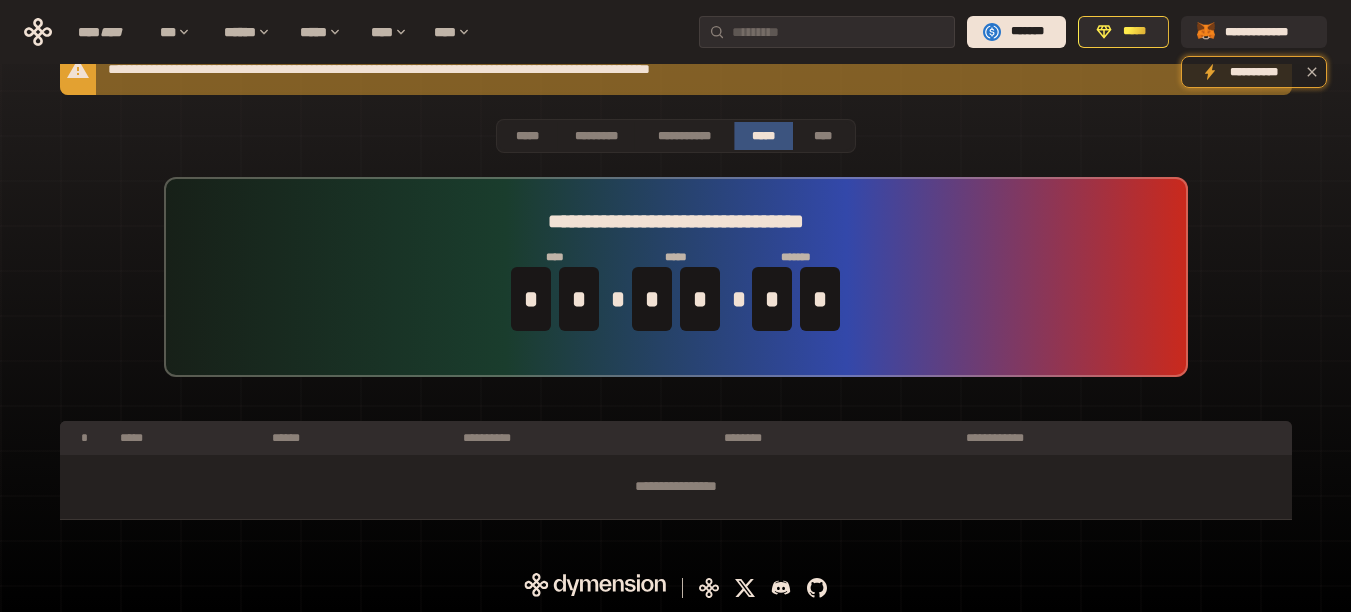 scroll, scrollTop: 0, scrollLeft: 0, axis: both 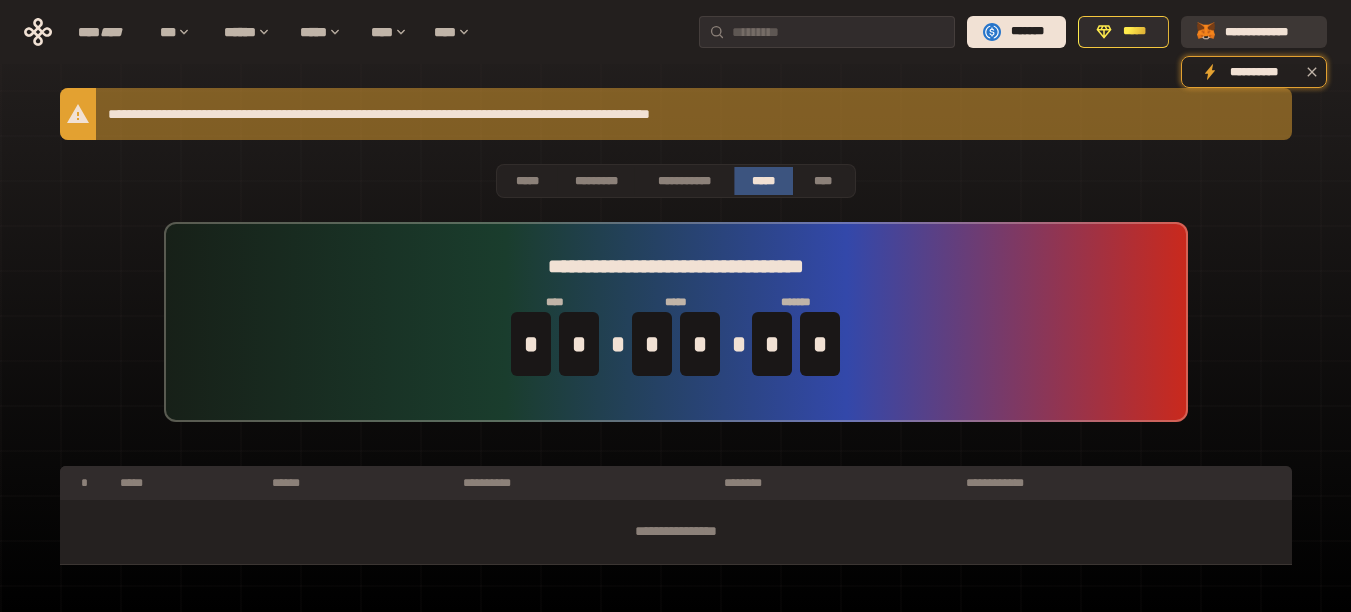 click on "**********" at bounding box center [1268, 32] 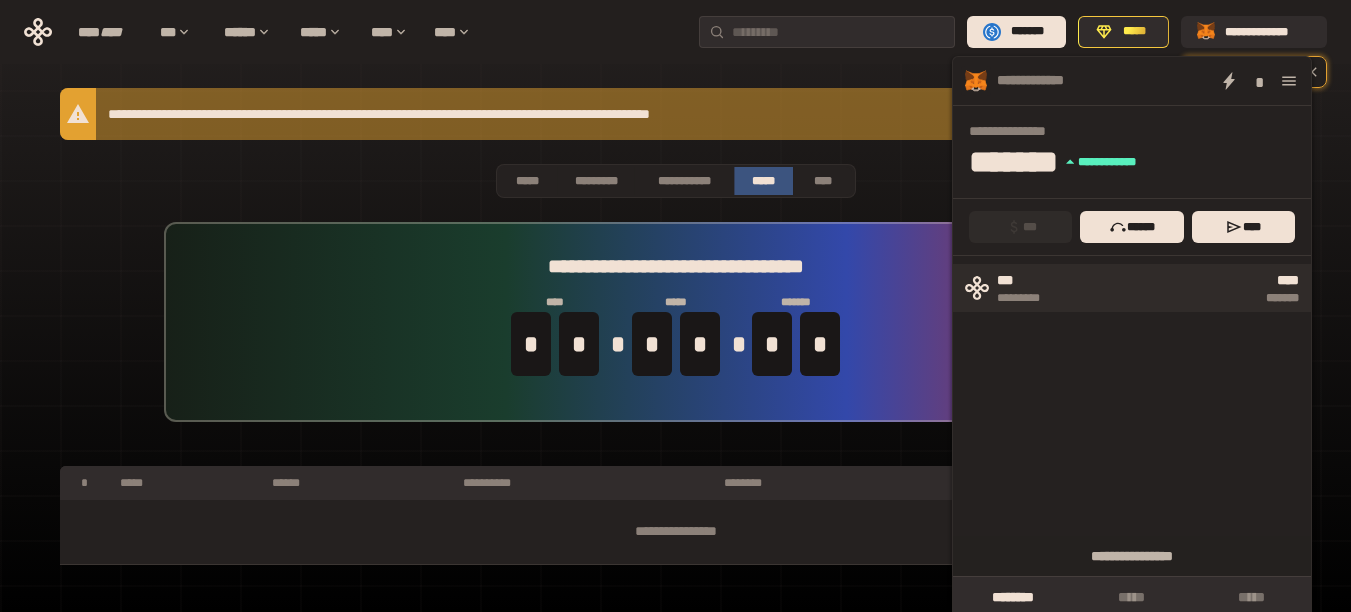 click on "**** *******" at bounding box center (1184, 288) 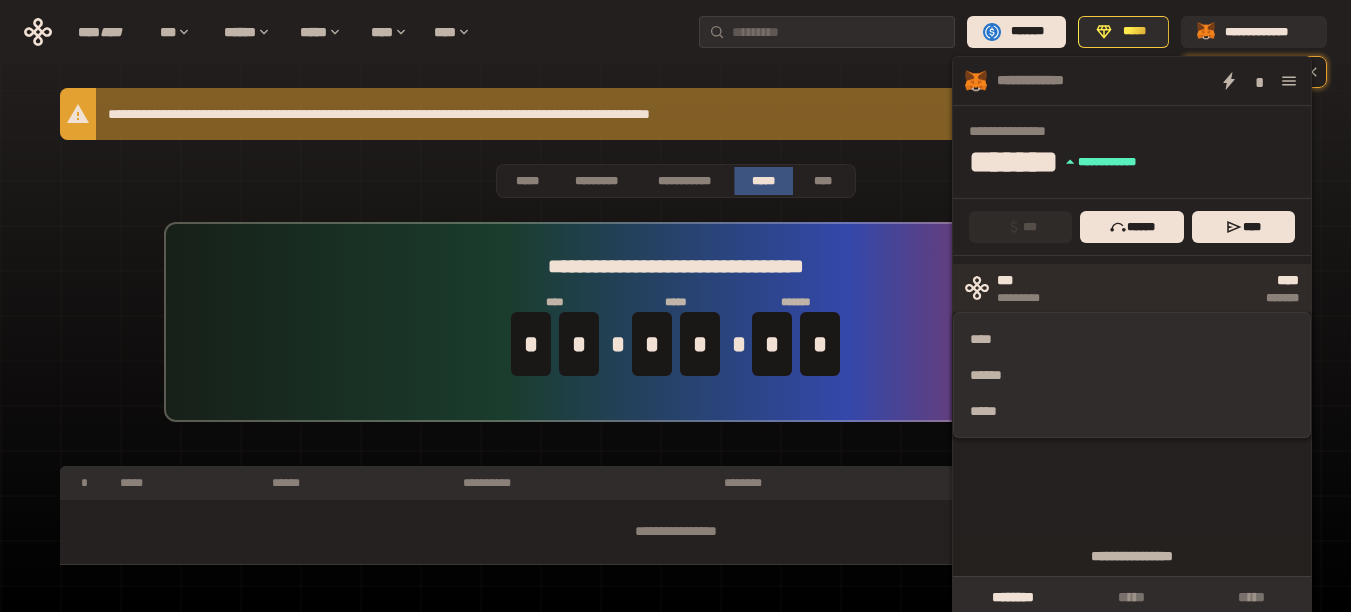 click on "**** *******" at bounding box center (1184, 288) 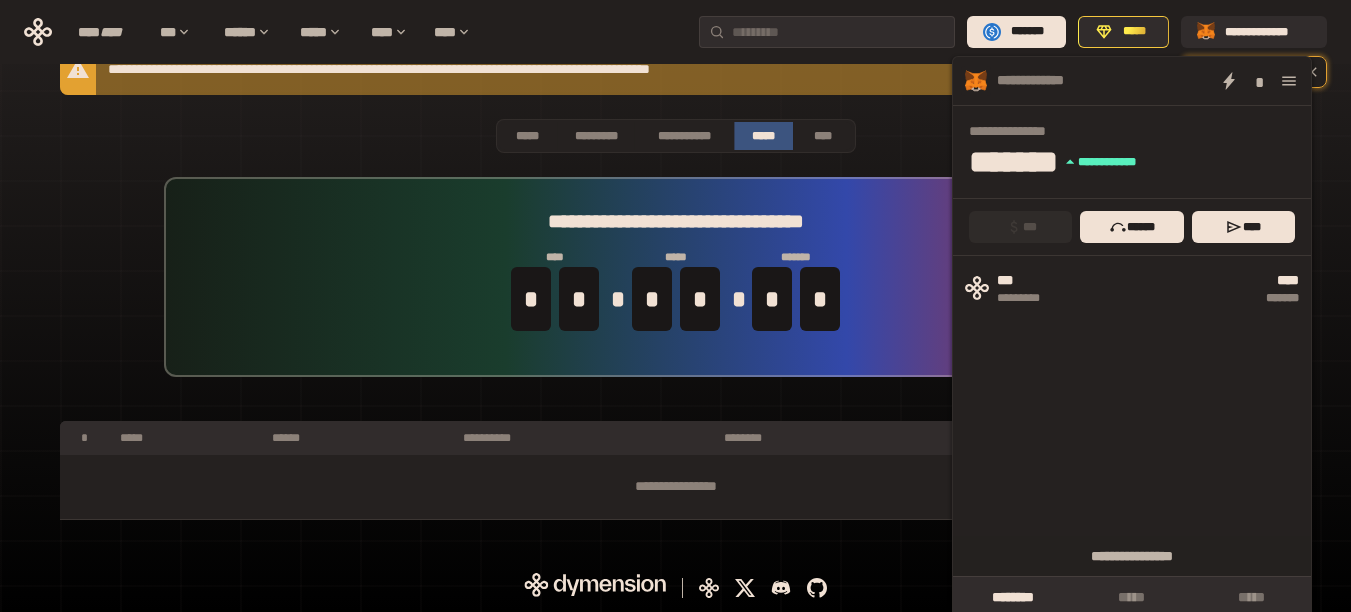 scroll, scrollTop: 0, scrollLeft: 0, axis: both 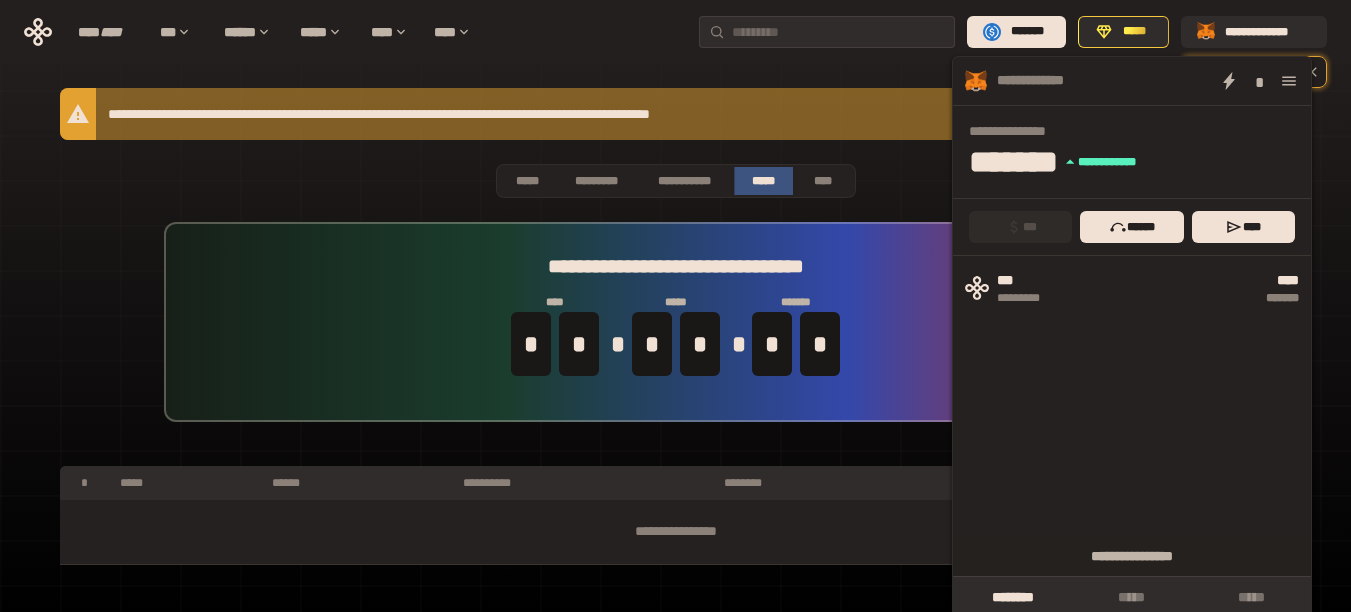 click at bounding box center [1289, 81] 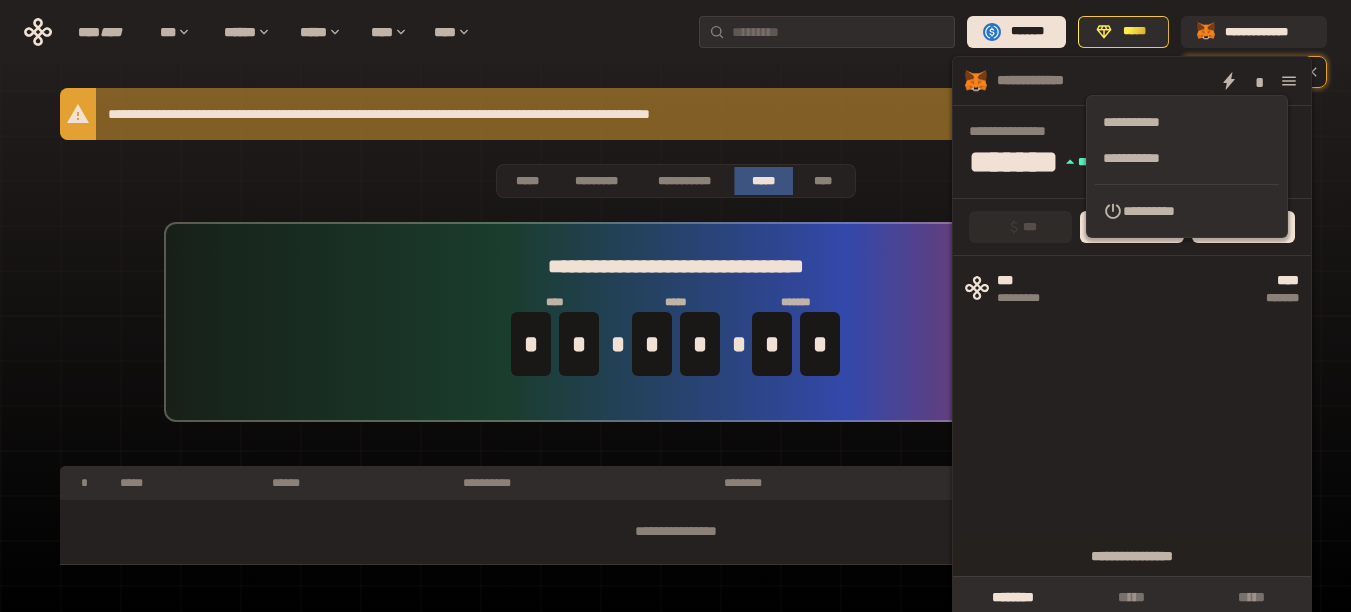 click on "**********" at bounding box center [1200, 81] 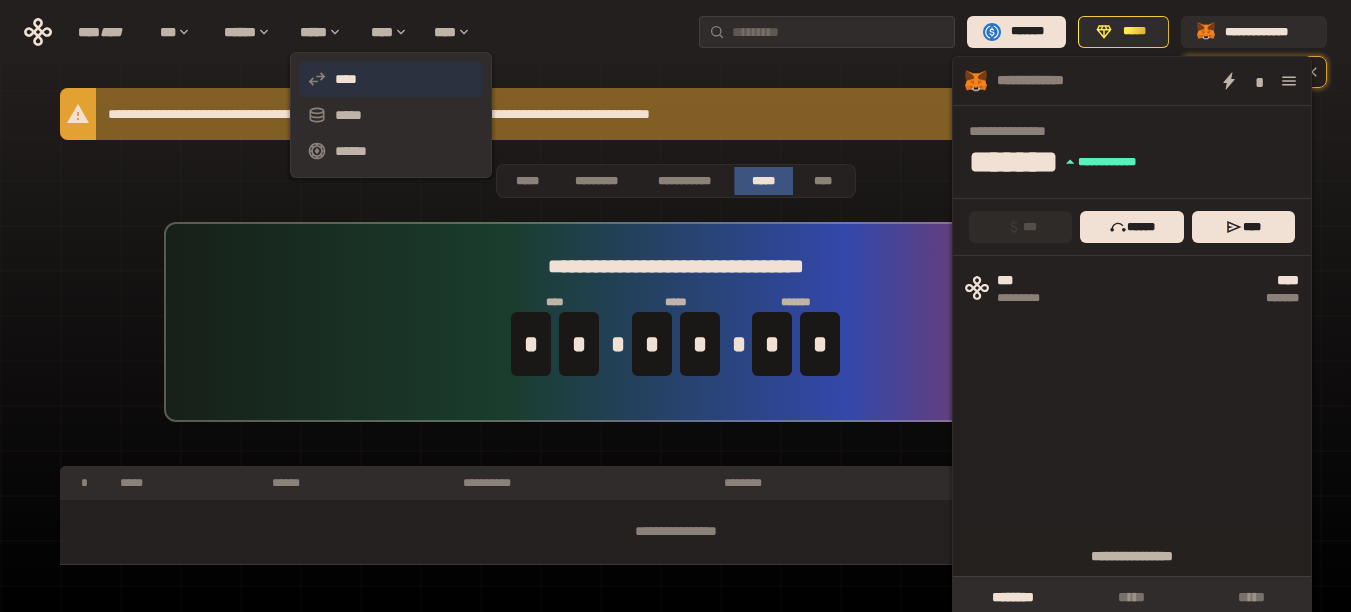 click on "****" at bounding box center (391, 79) 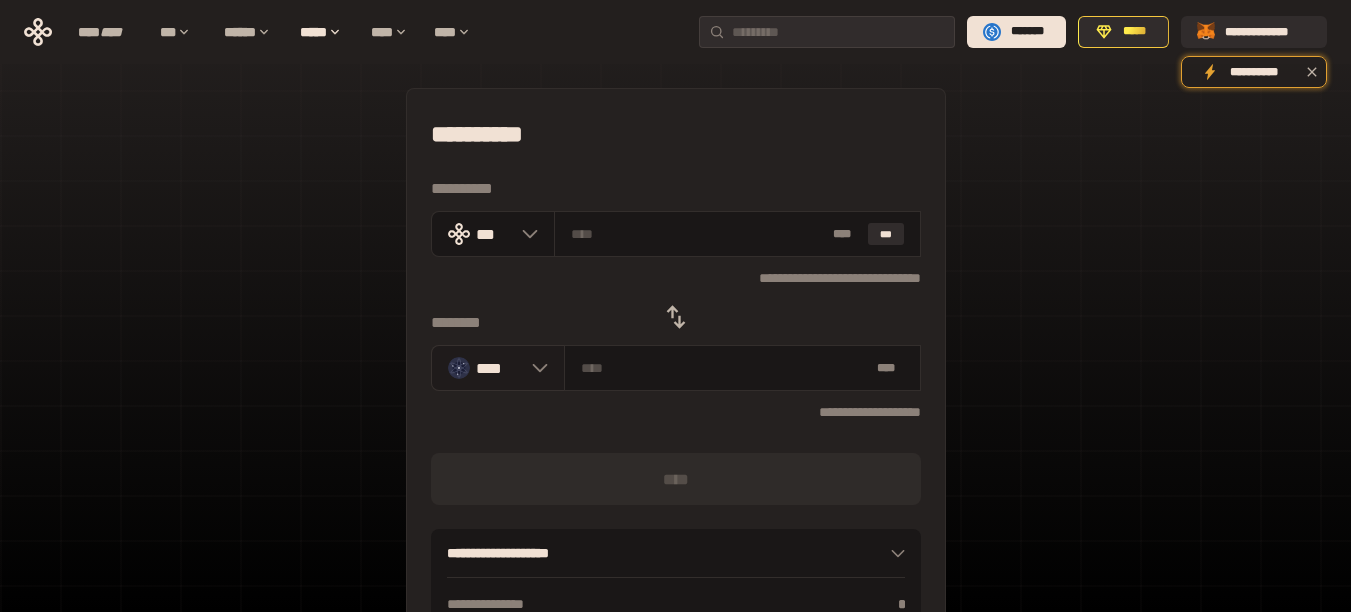click on "****" at bounding box center [499, 368] 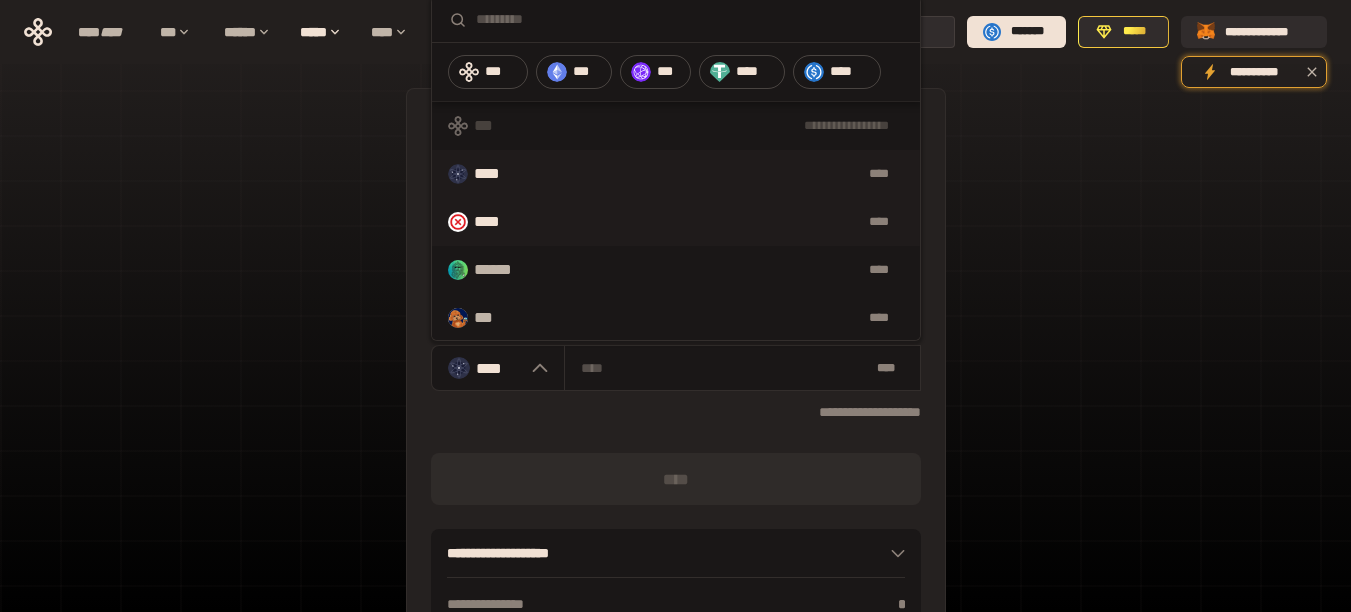 click on "****" at bounding box center [712, 222] 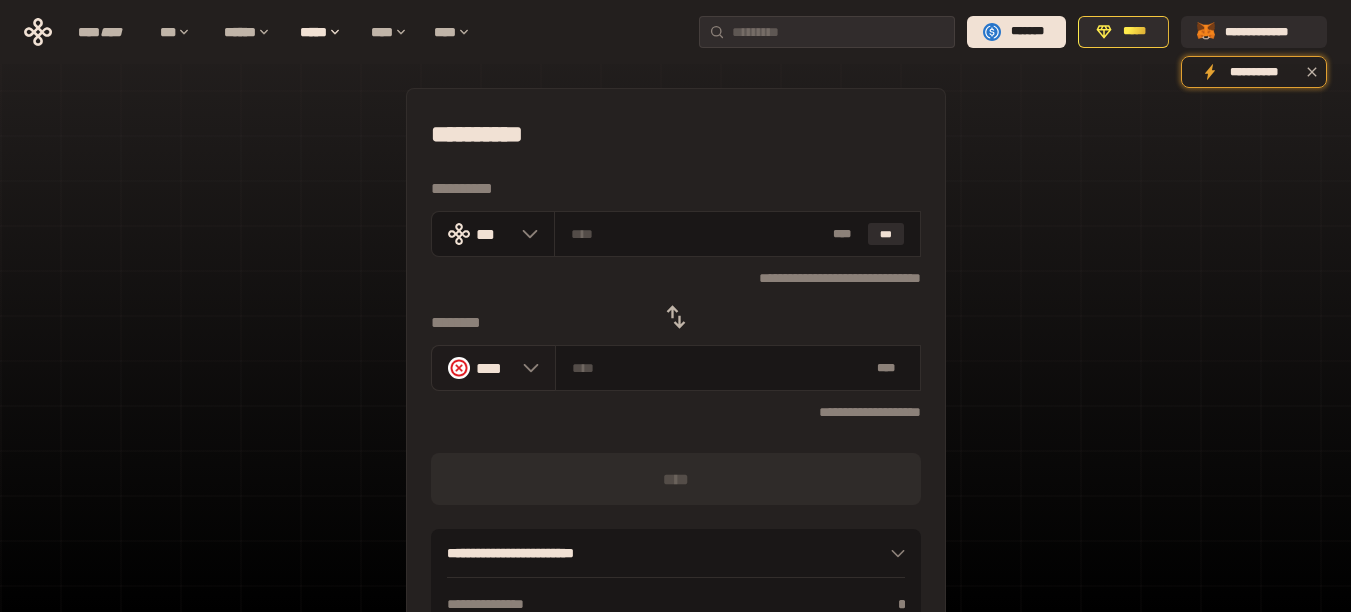 click on "****" at bounding box center (494, 368) 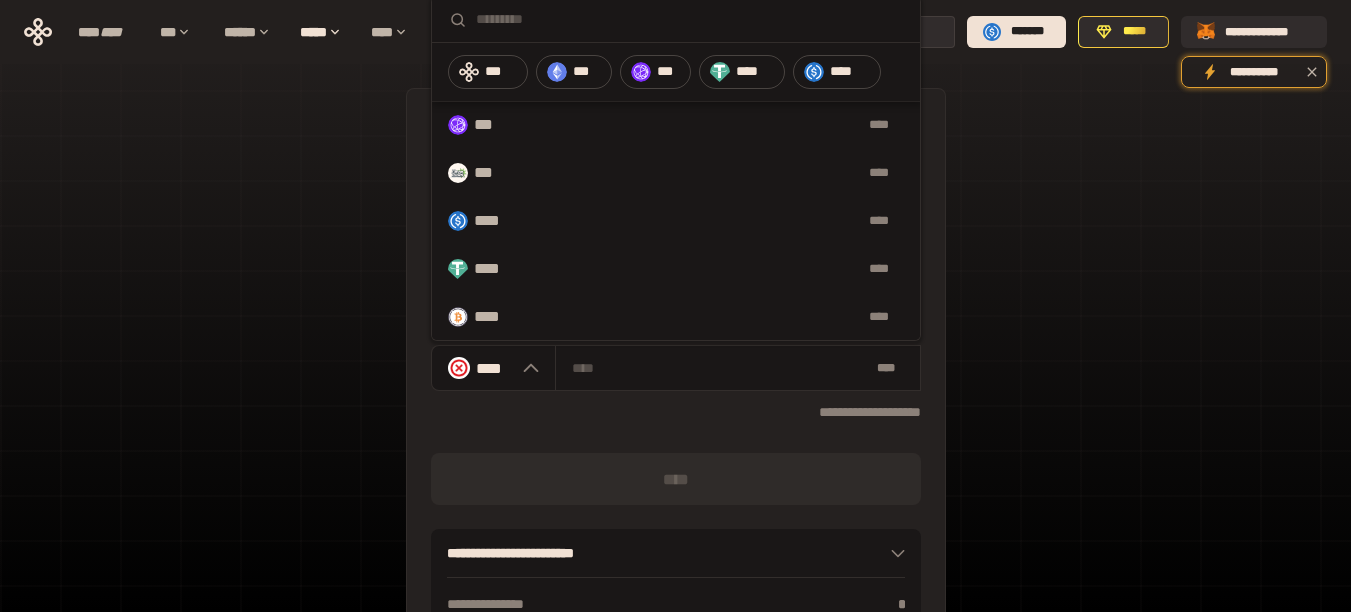 scroll, scrollTop: 1073, scrollLeft: 0, axis: vertical 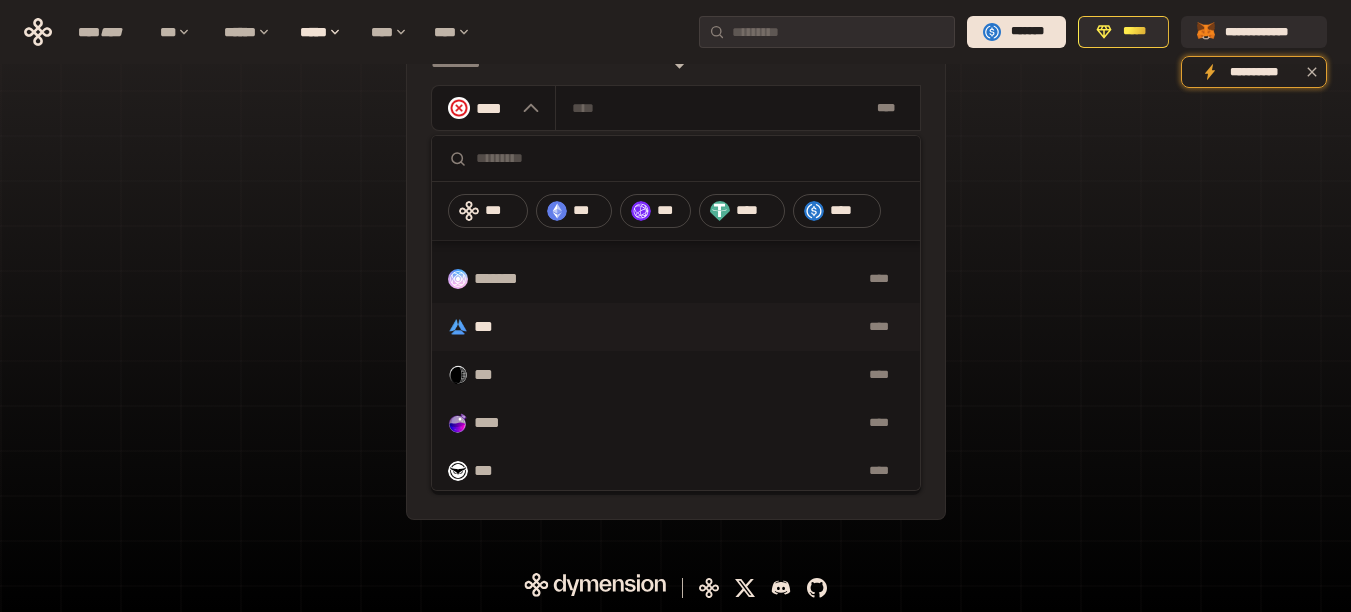 click on "****" at bounding box center (709, 327) 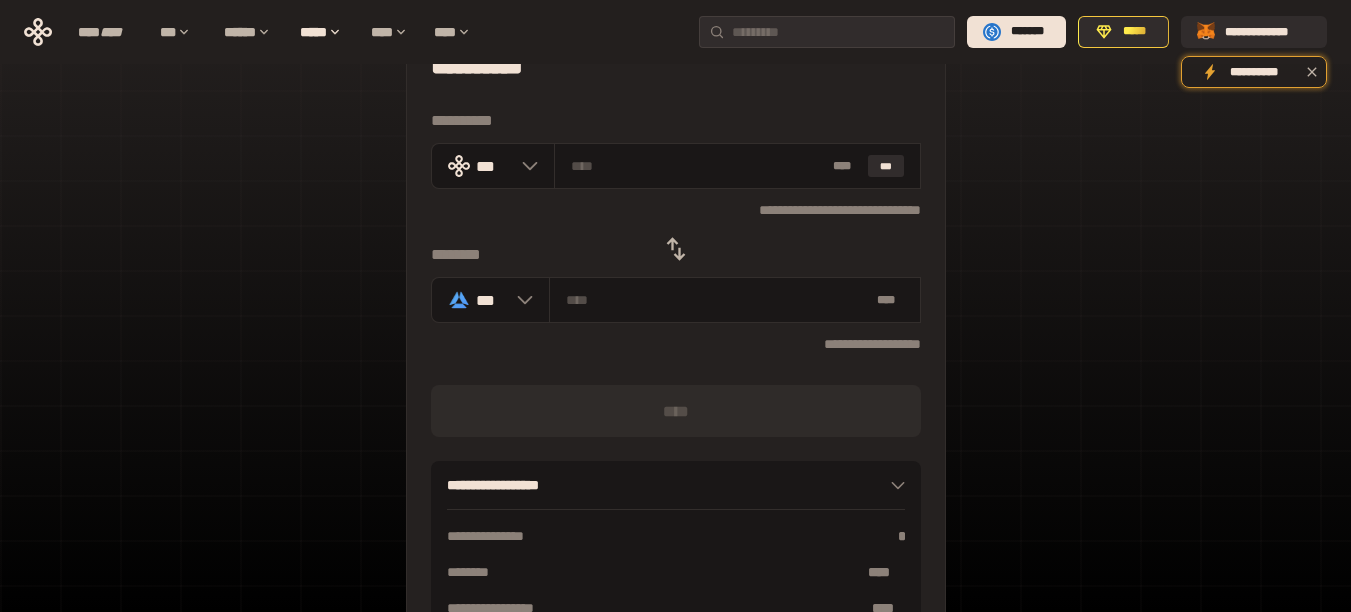 scroll, scrollTop: 60, scrollLeft: 0, axis: vertical 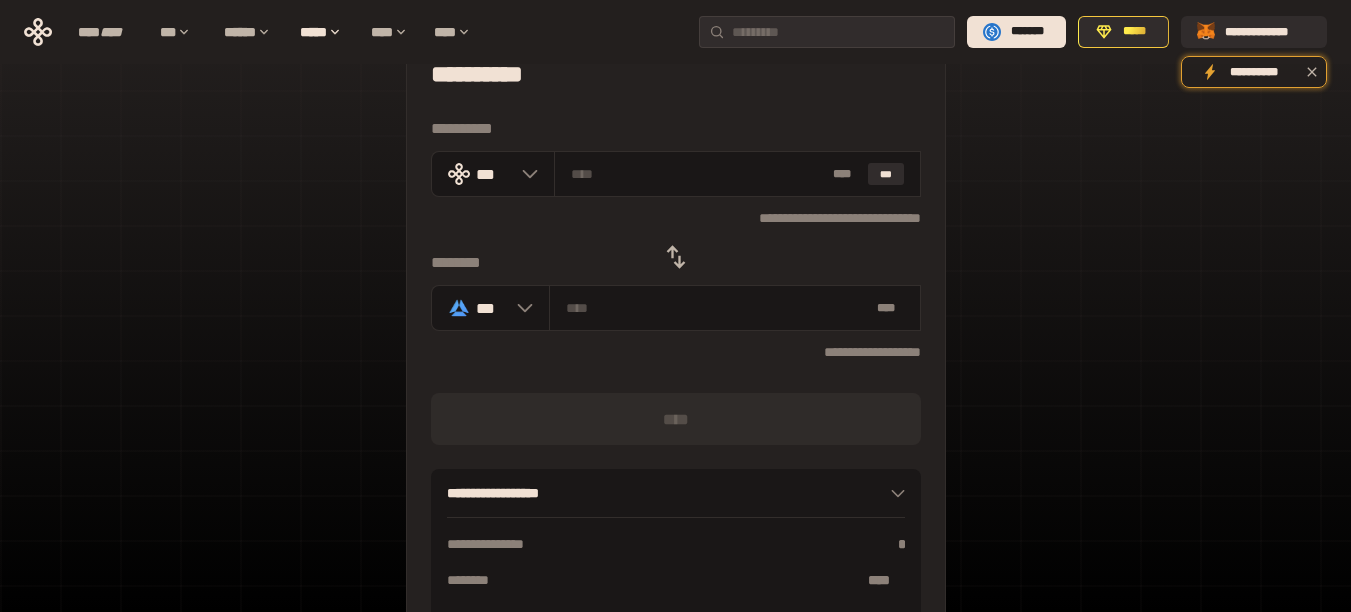 click at bounding box center [676, 257] 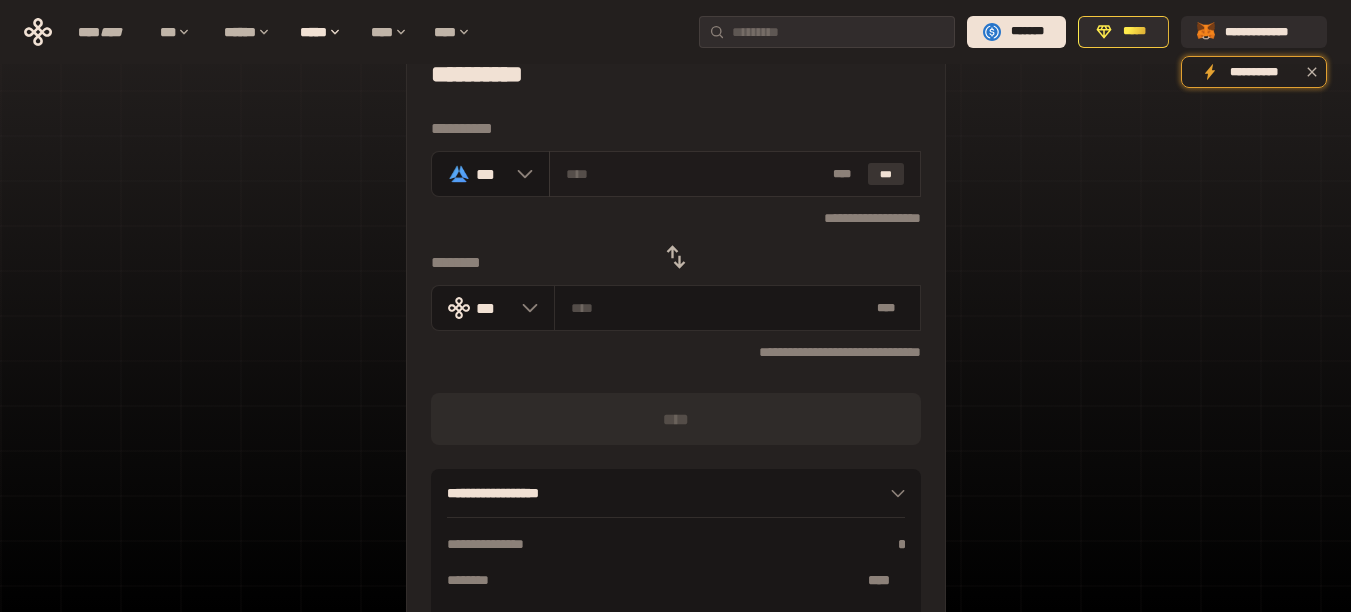 click on "***" at bounding box center (886, 174) 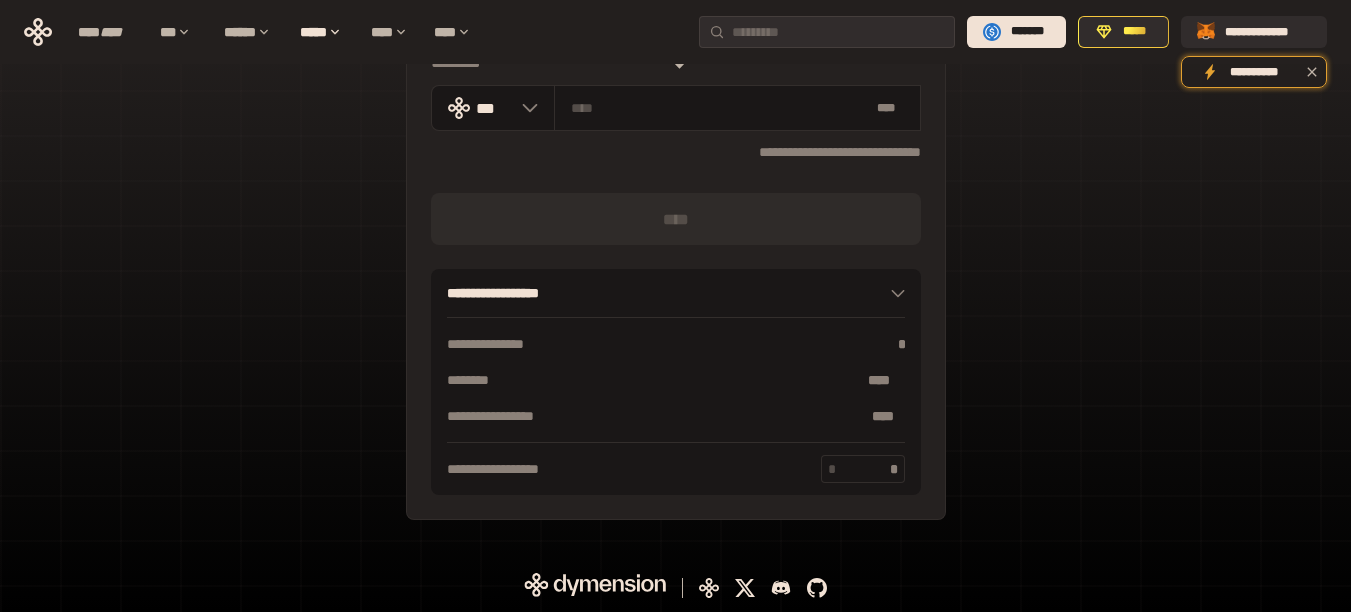 scroll, scrollTop: 0, scrollLeft: 0, axis: both 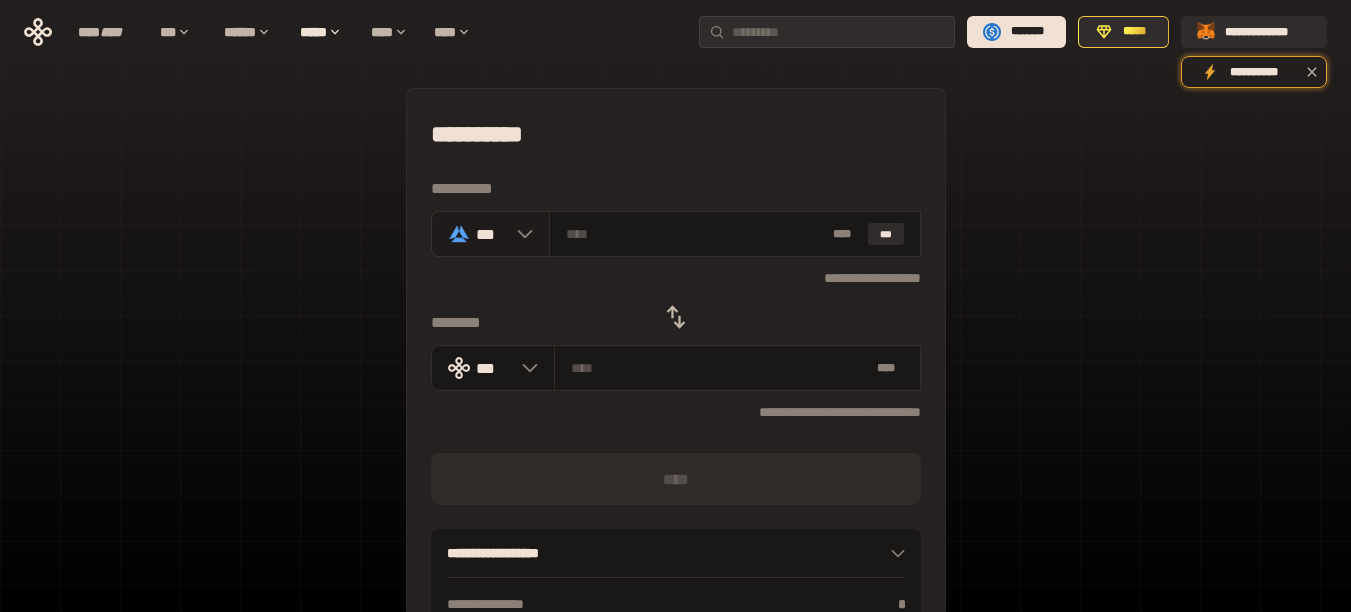 click on "***" at bounding box center [490, 234] 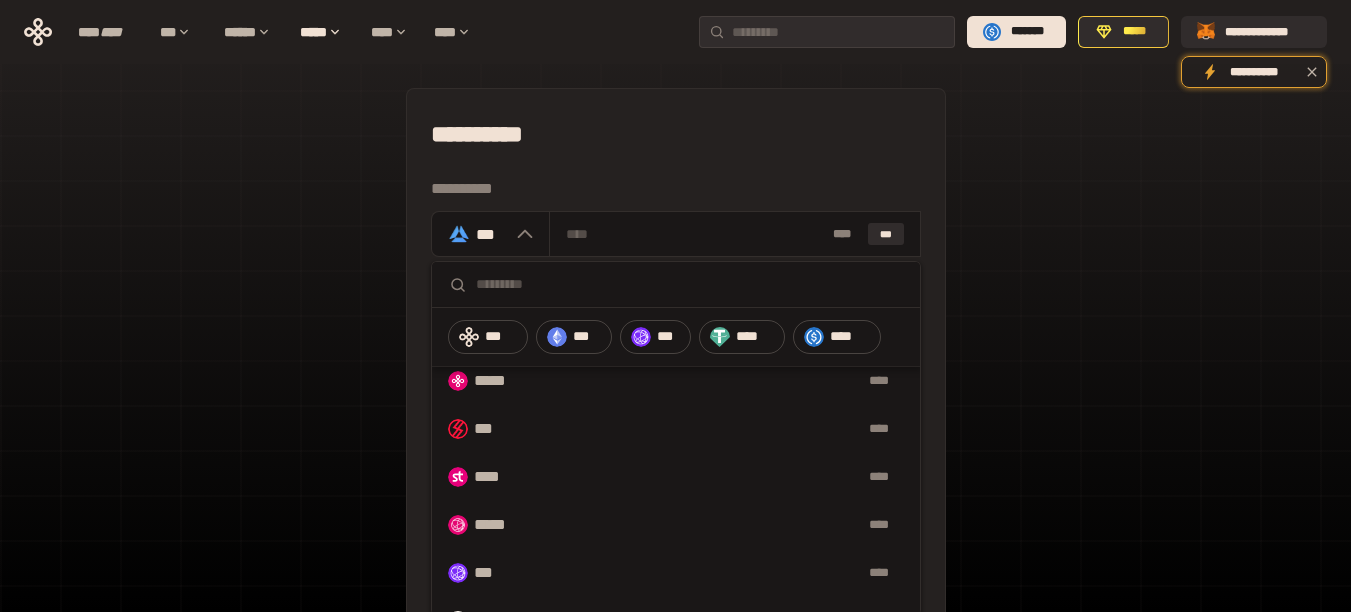 scroll, scrollTop: 800, scrollLeft: 0, axis: vertical 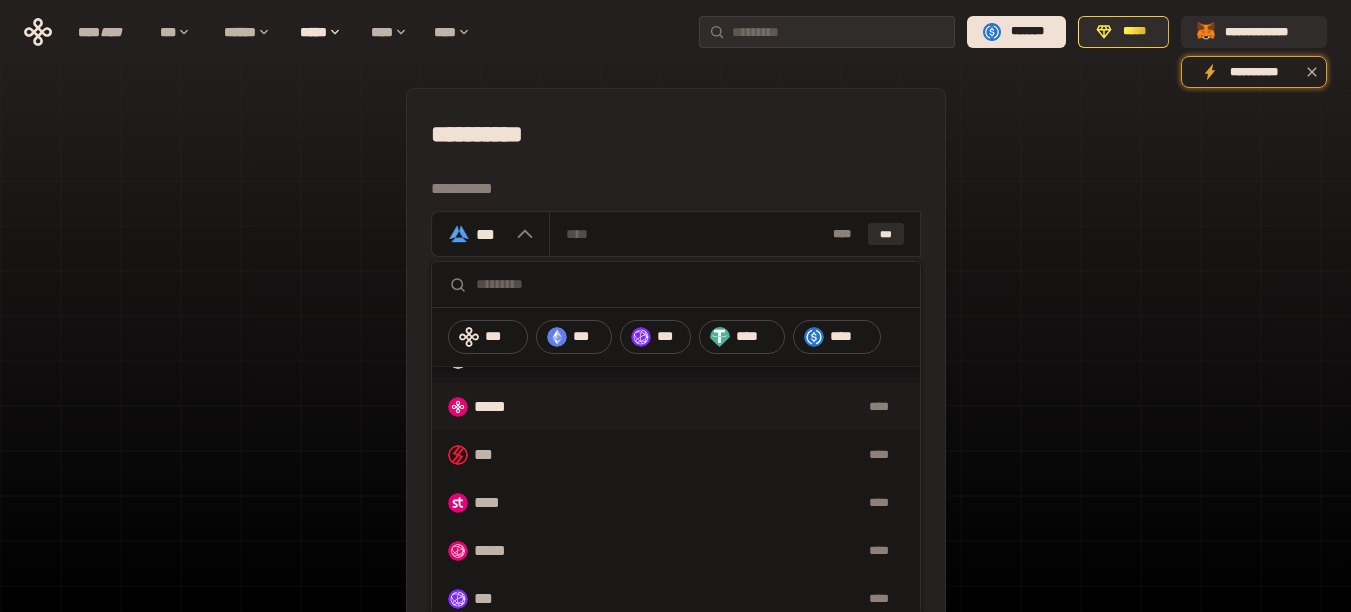 click on "****" at bounding box center (718, 407) 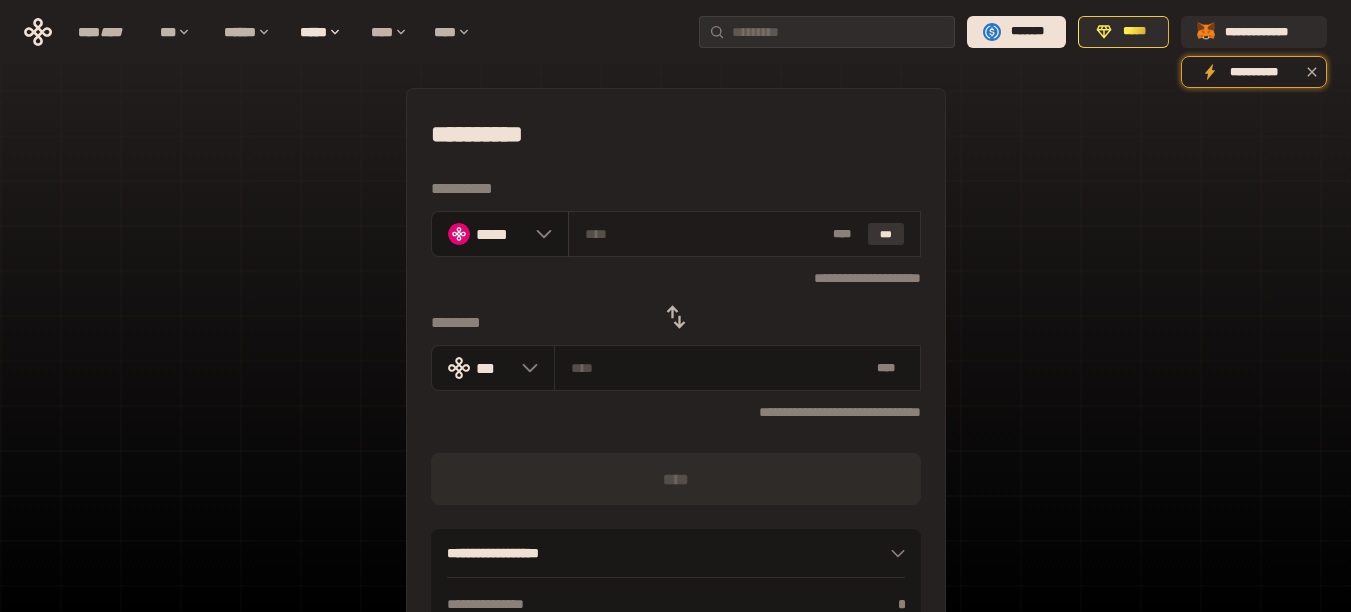 click on "***" at bounding box center (886, 234) 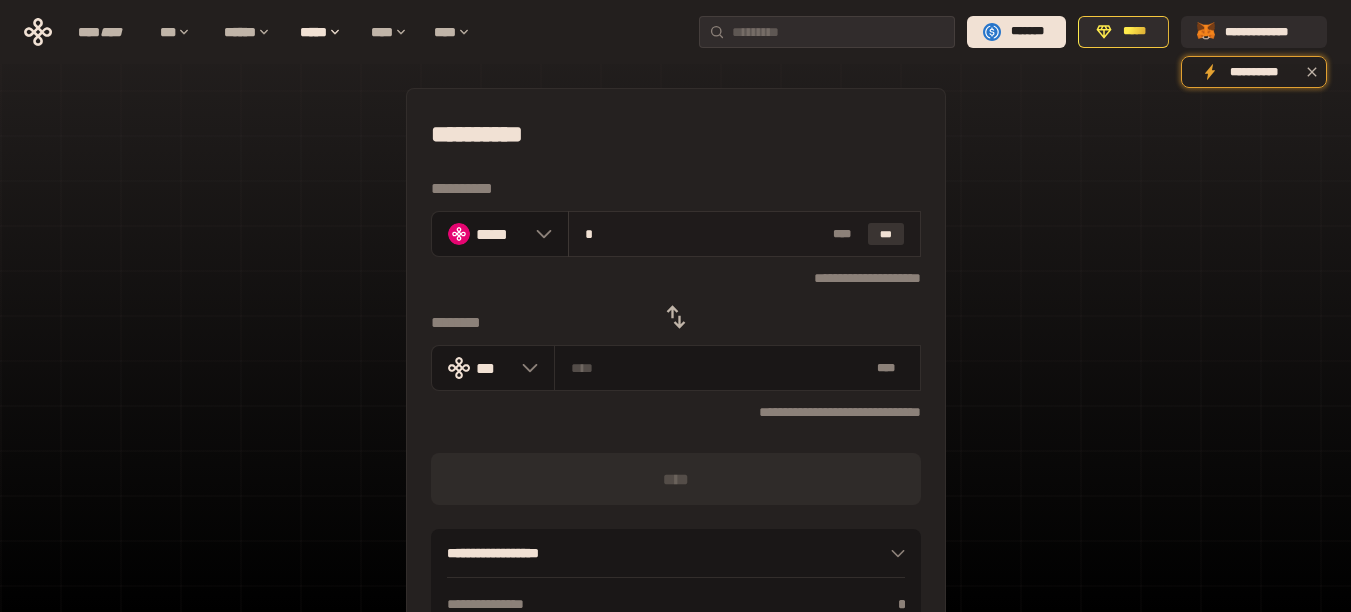 type 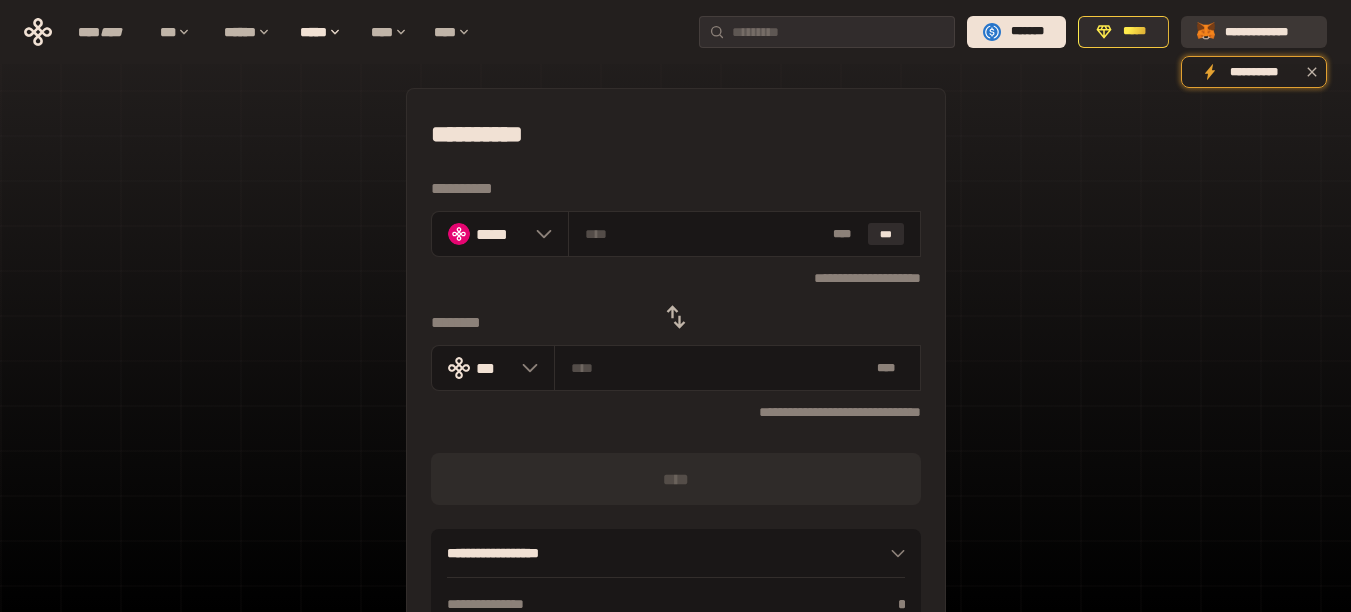 click on "**********" at bounding box center [1268, 32] 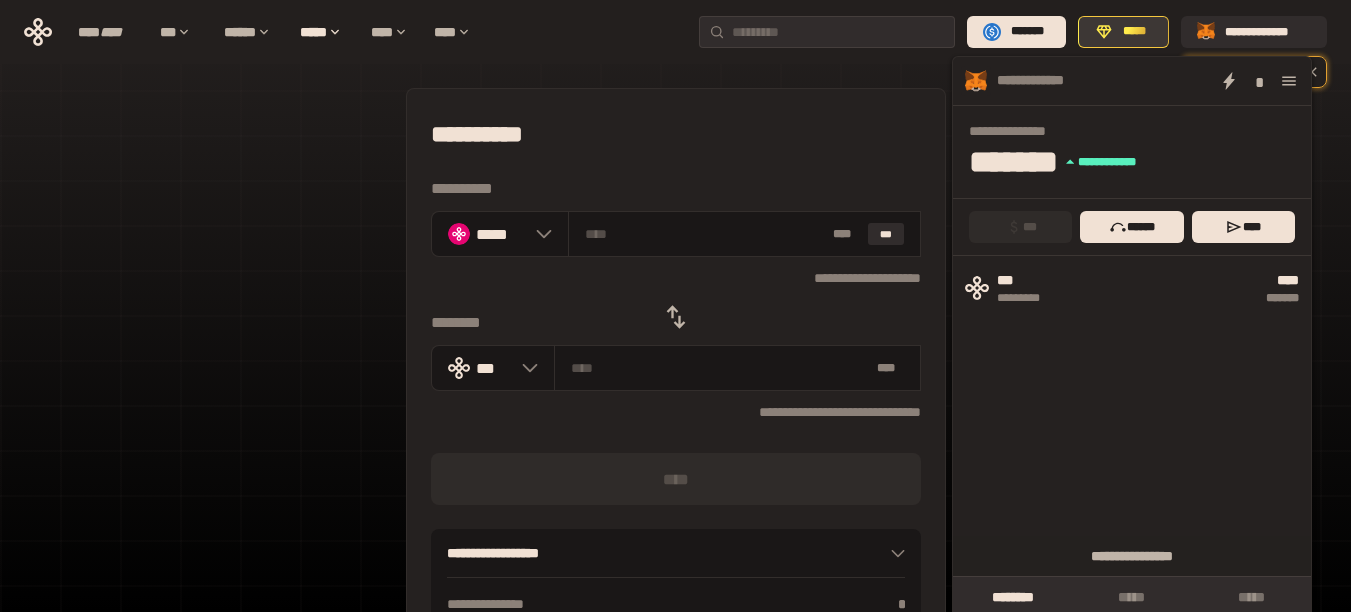 click on "*****" at bounding box center (1134, 32) 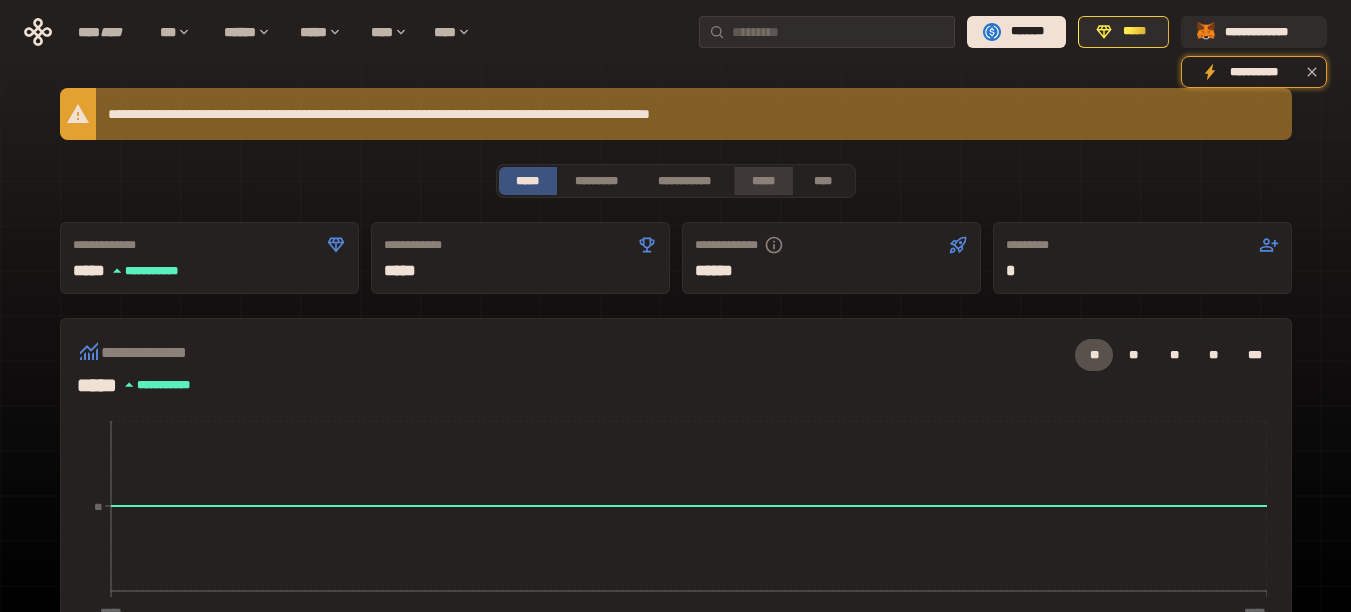 click on "*****" at bounding box center (763, 181) 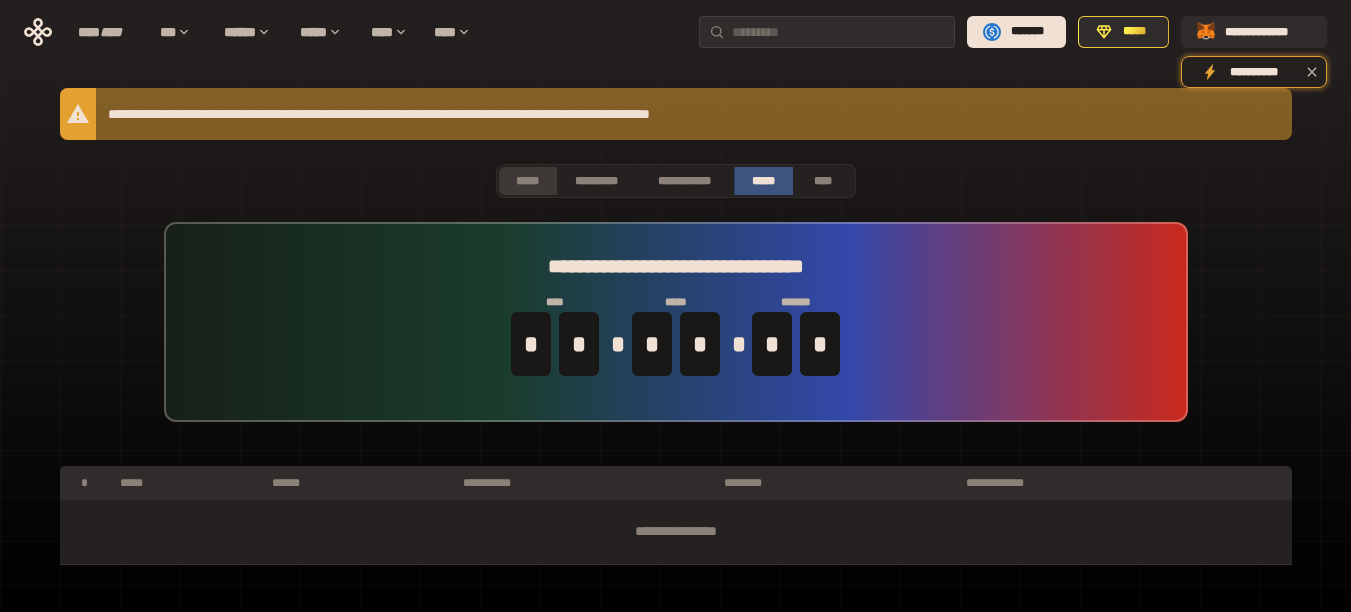 click on "*****" at bounding box center [528, 181] 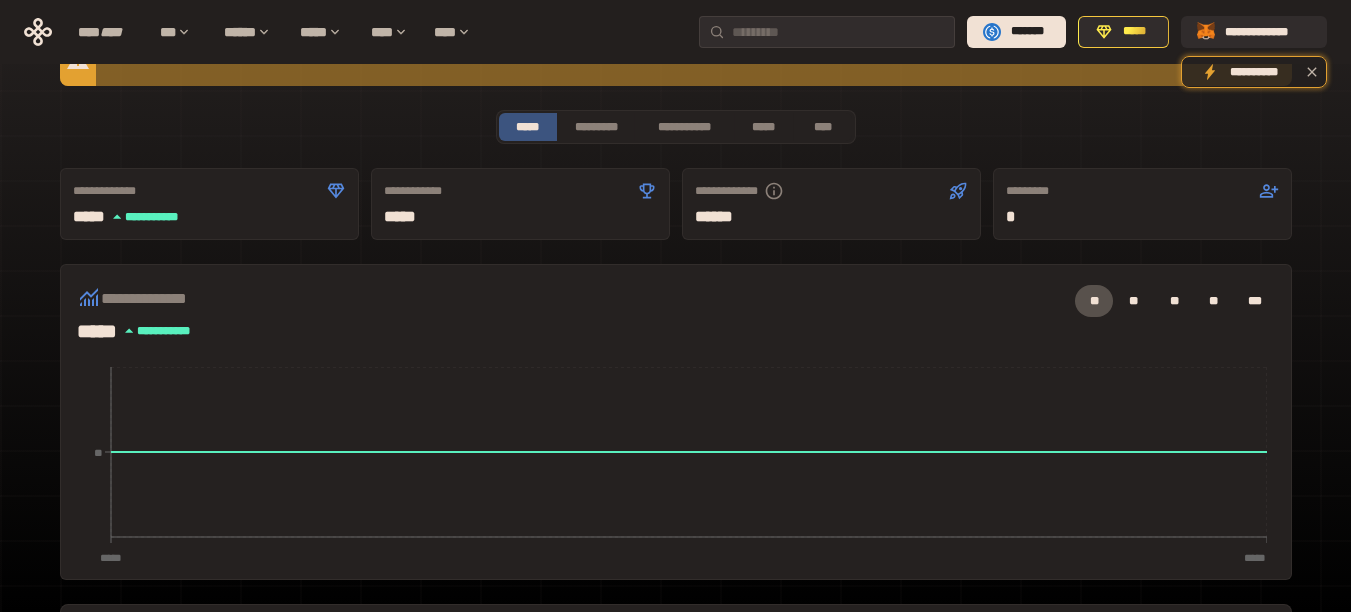 scroll, scrollTop: 0, scrollLeft: 0, axis: both 